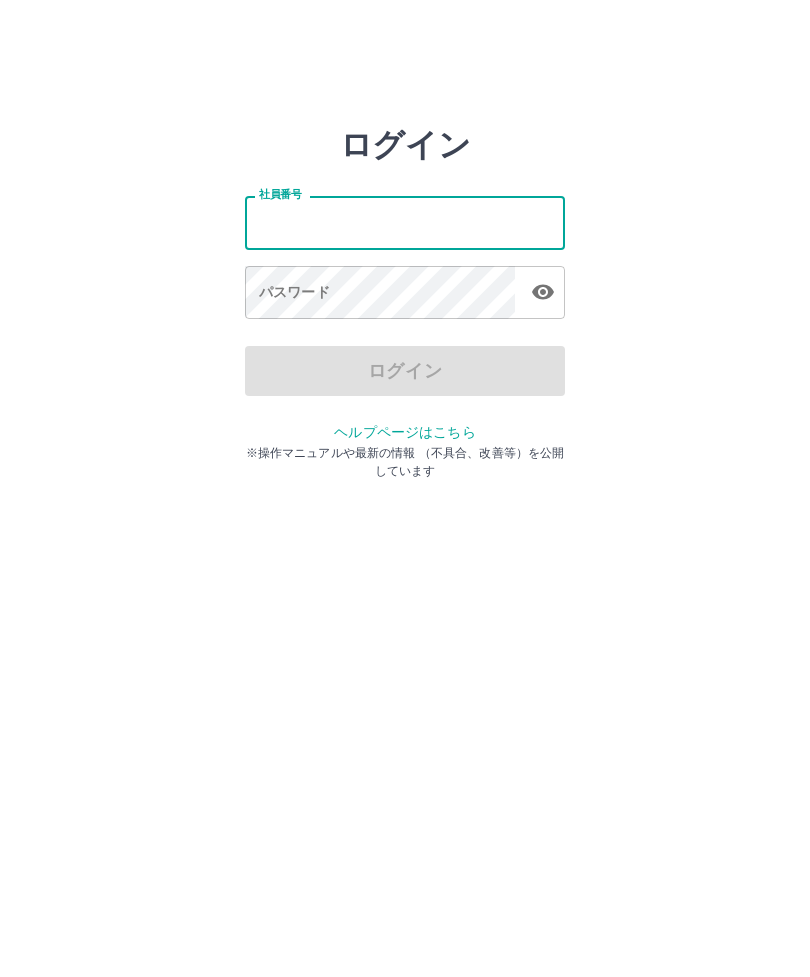 scroll, scrollTop: 0, scrollLeft: 0, axis: both 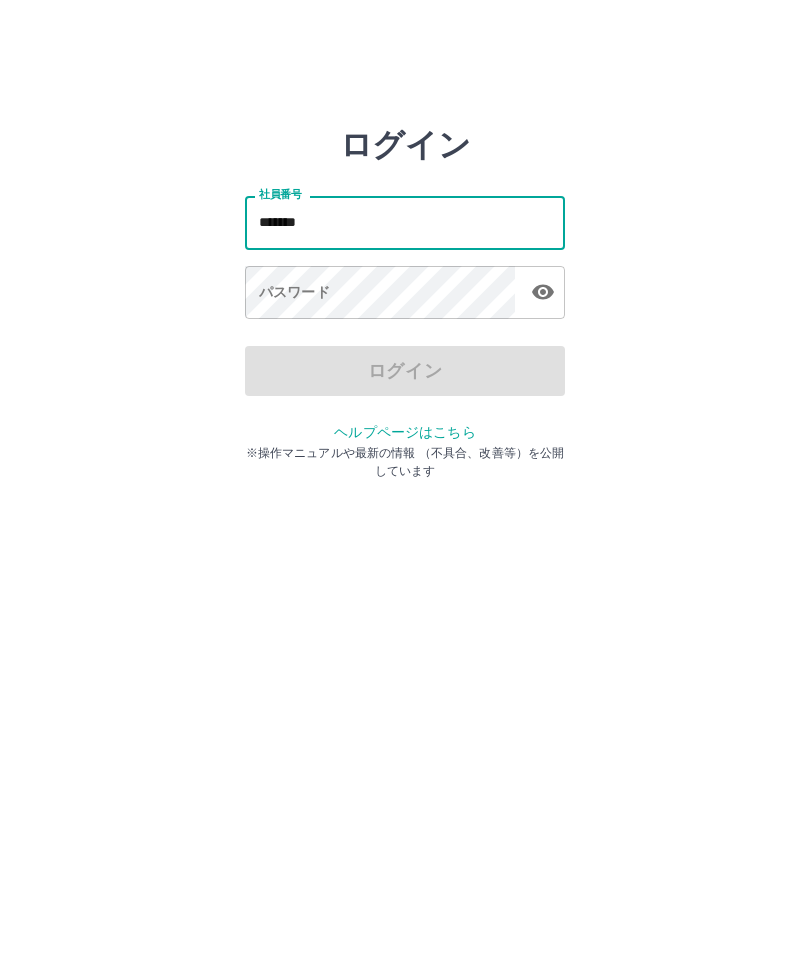 type on "*******" 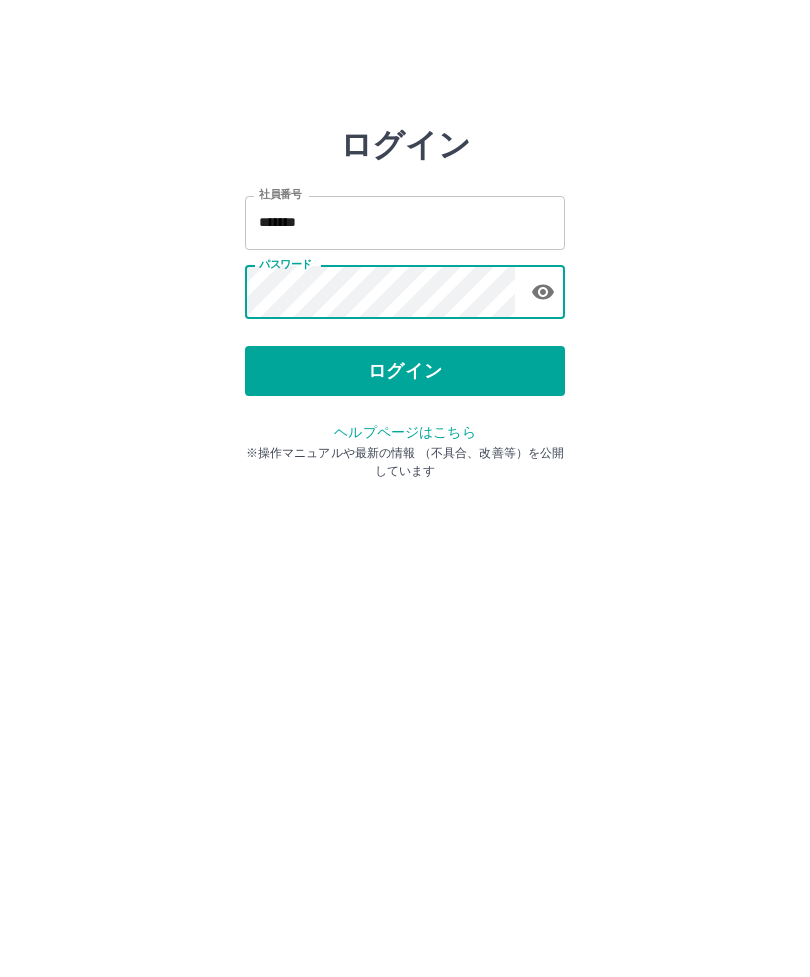 click on "ログイン" at bounding box center (405, 371) 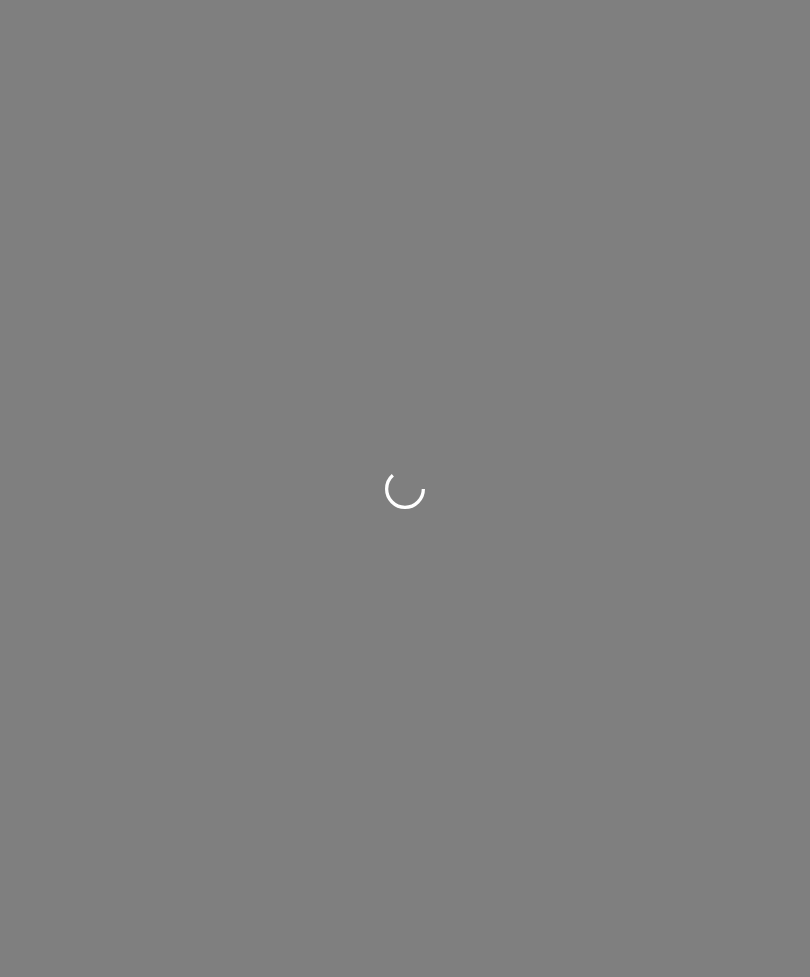 scroll, scrollTop: 0, scrollLeft: 0, axis: both 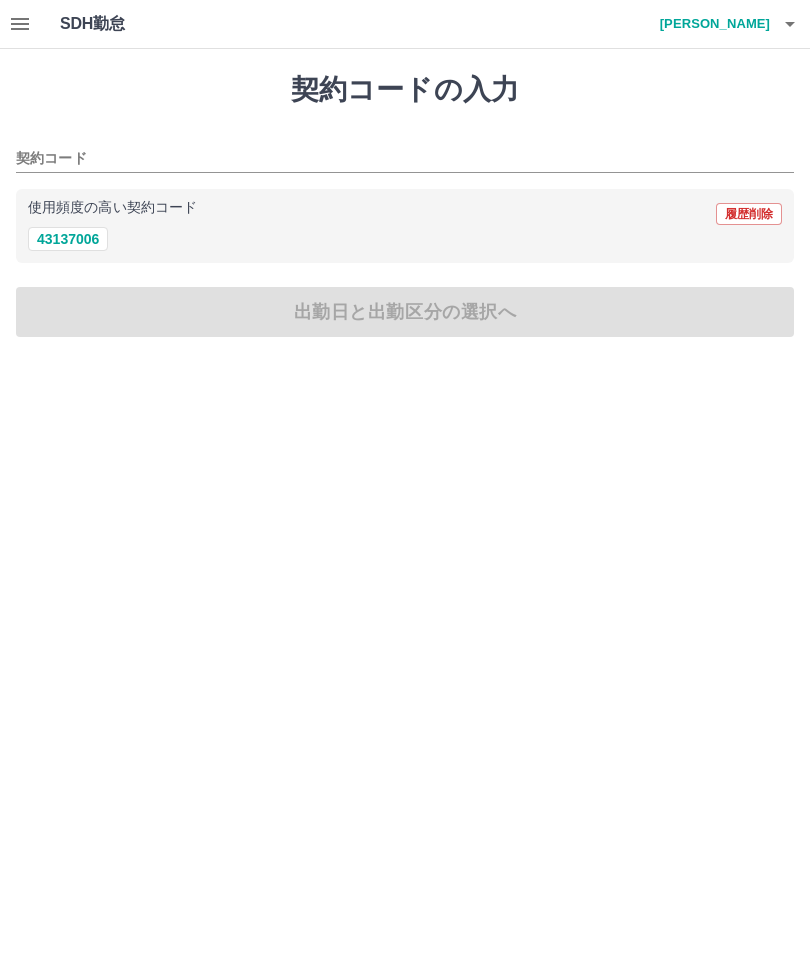 click on "43137006" at bounding box center [68, 239] 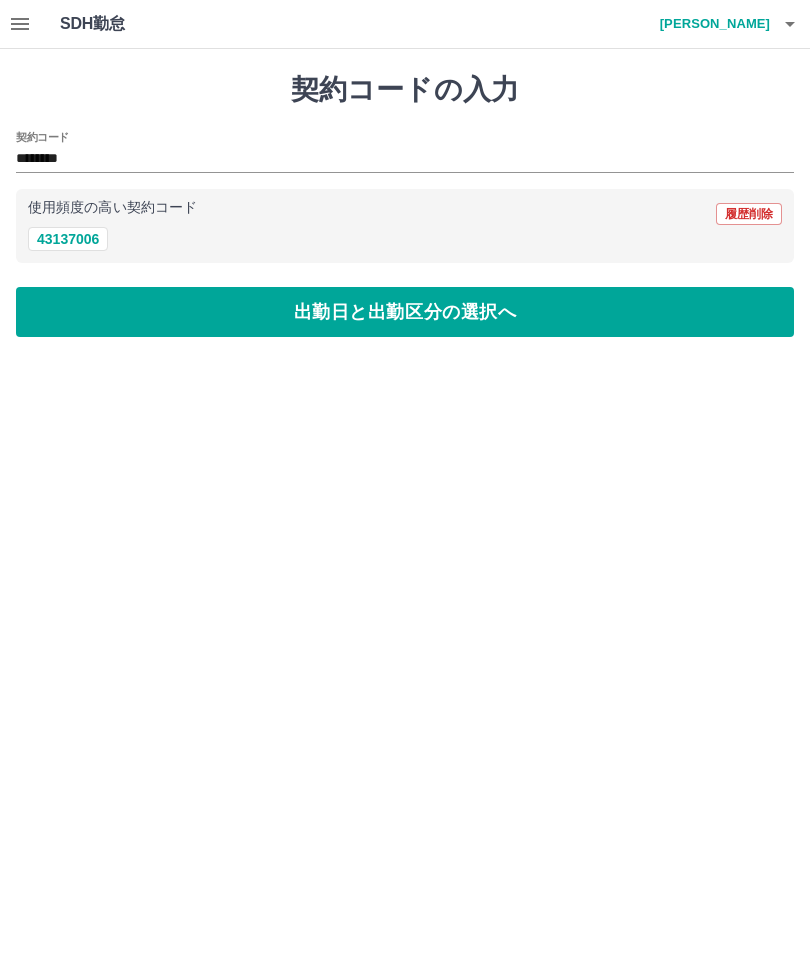 click on "出勤日と出勤区分の選択へ" at bounding box center (405, 312) 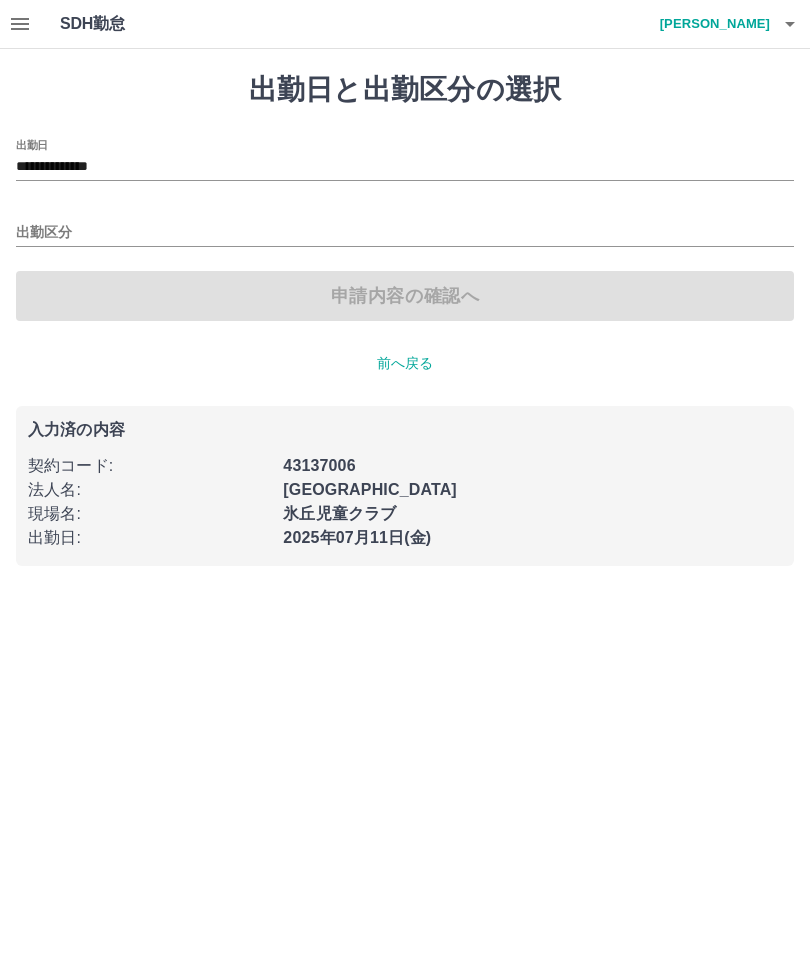 click on "出勤区分" at bounding box center (405, 233) 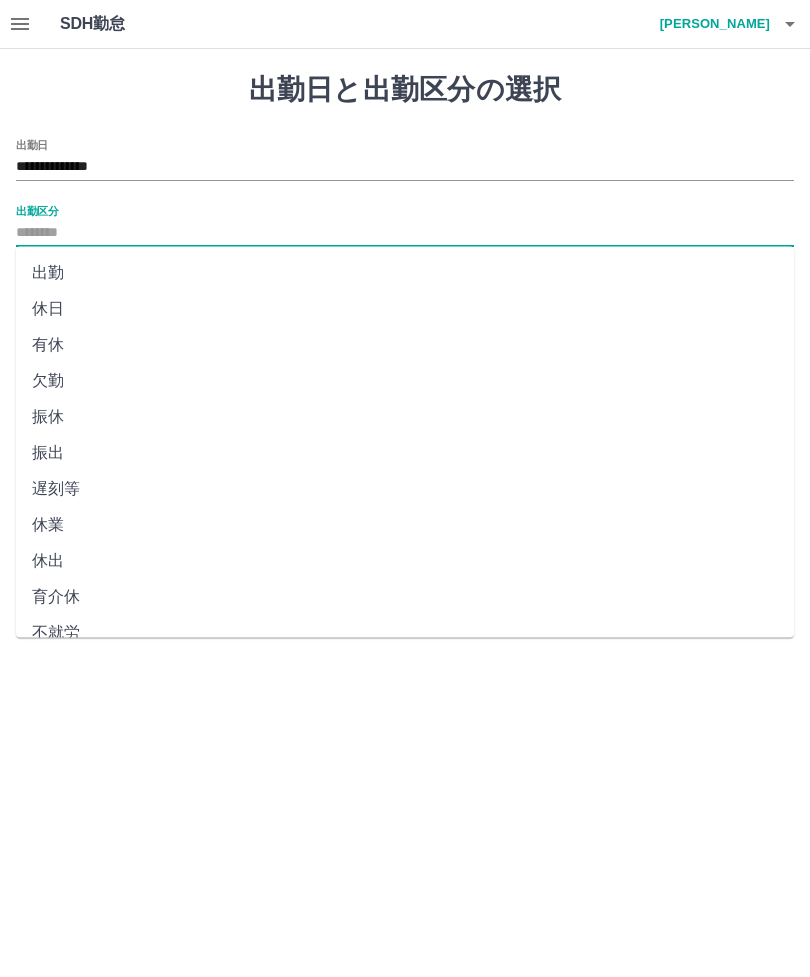 click on "出勤" at bounding box center (405, 273) 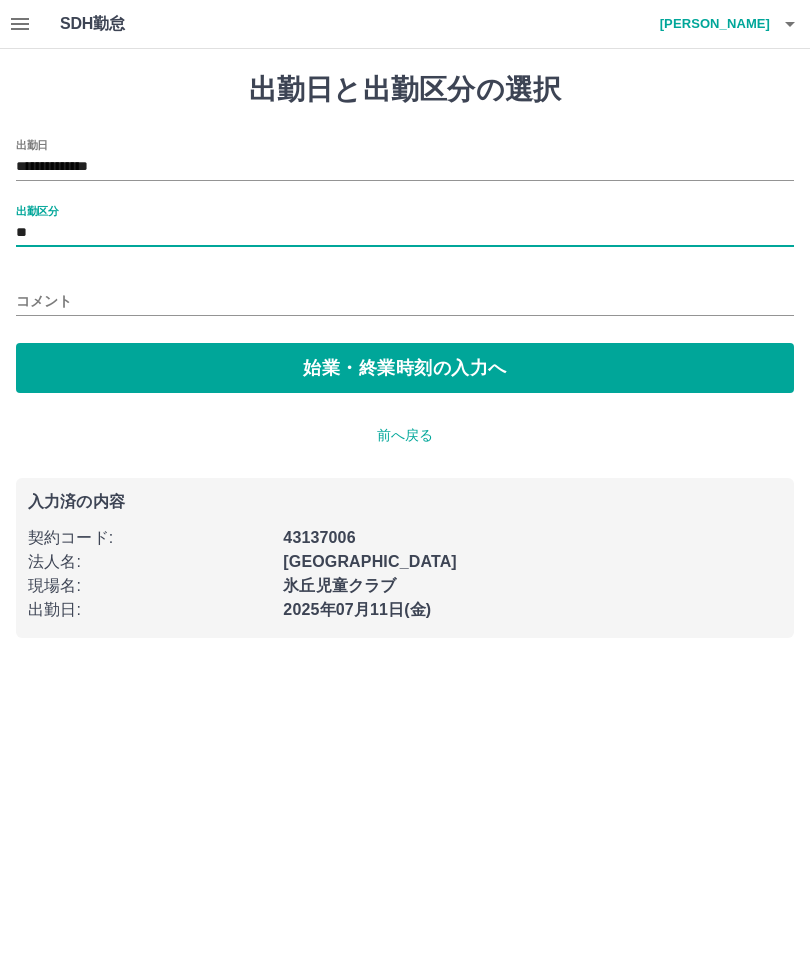 click on "始業・終業時刻の入力へ" at bounding box center [405, 368] 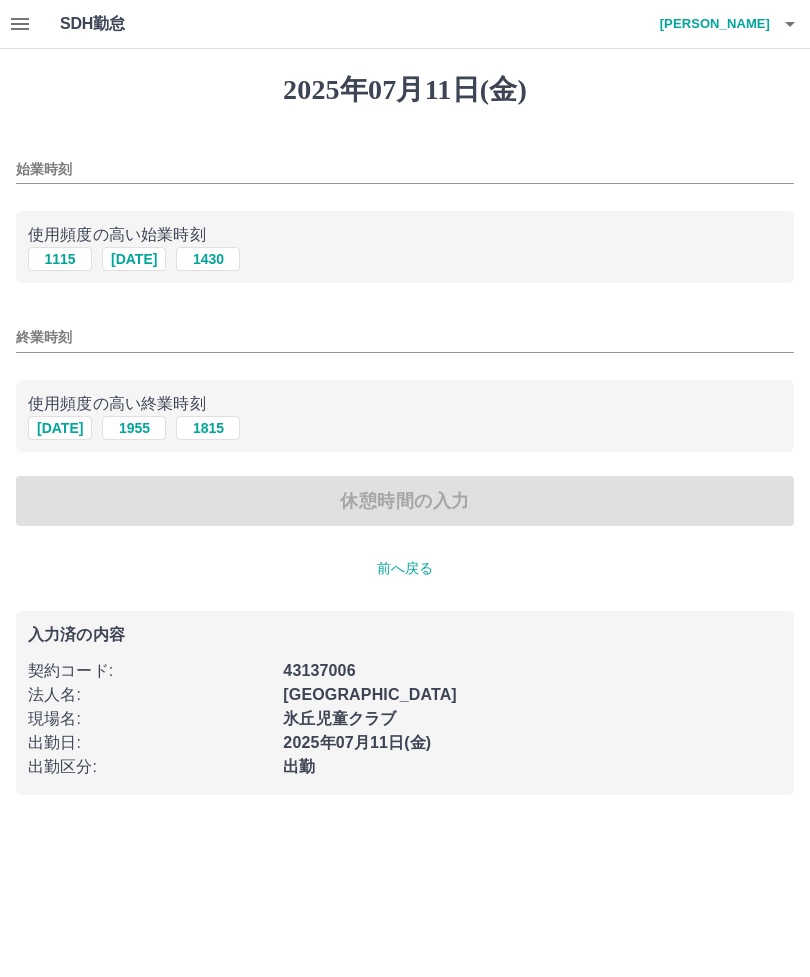 click on "1430" at bounding box center (208, 259) 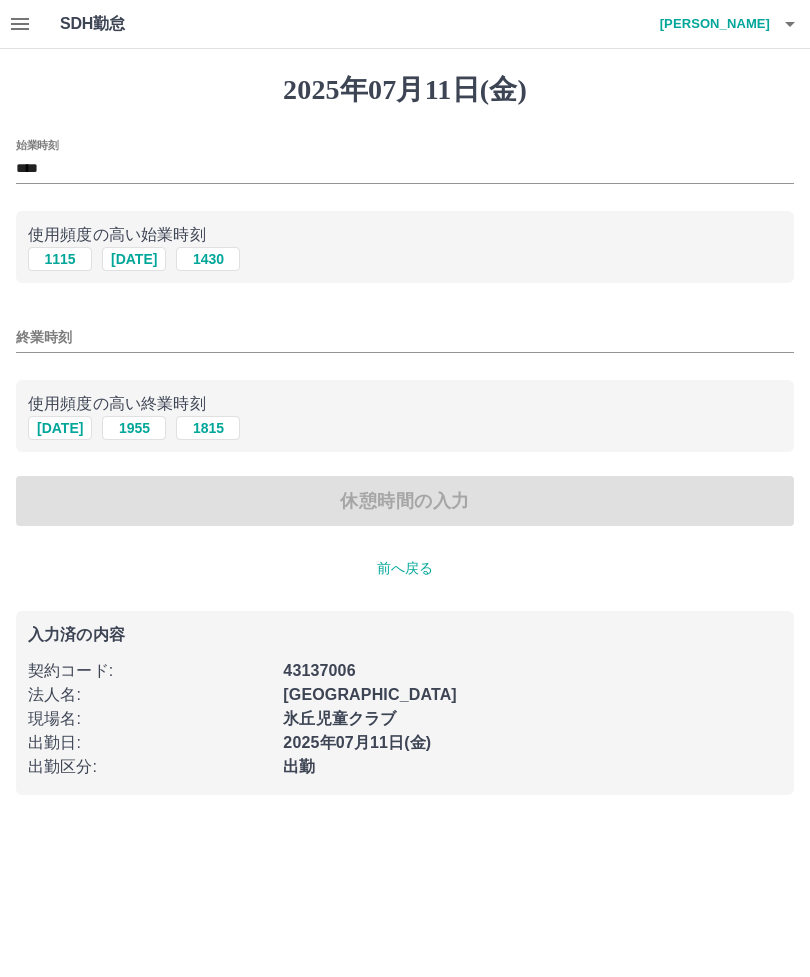 click on "終業時刻" at bounding box center [405, 337] 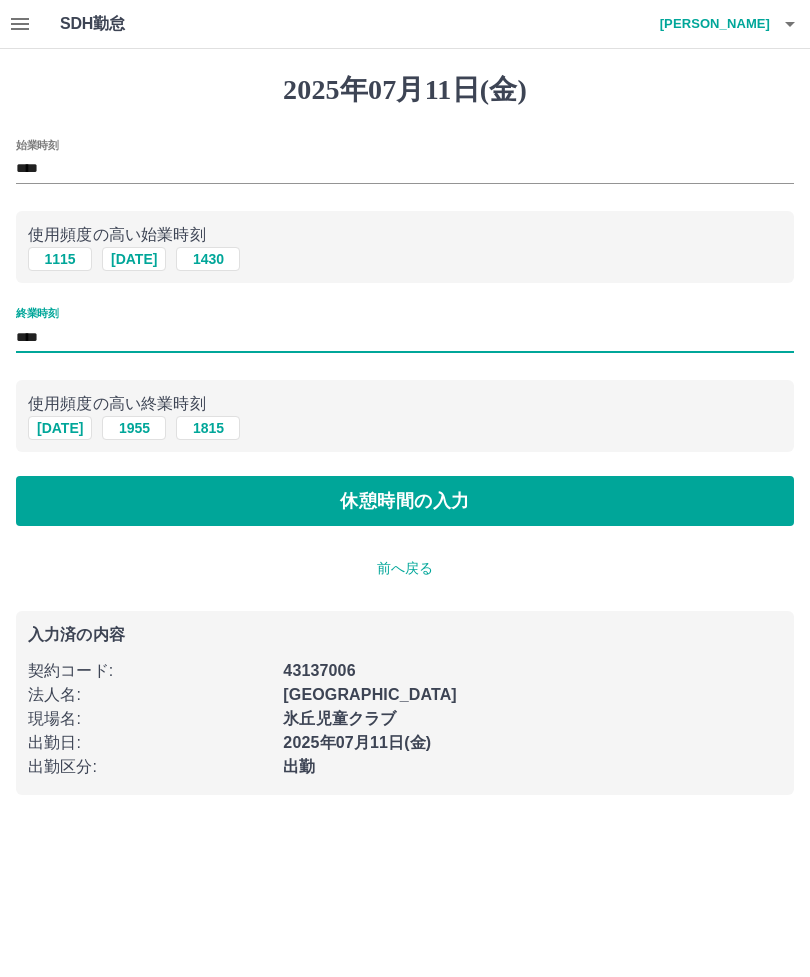 type on "****" 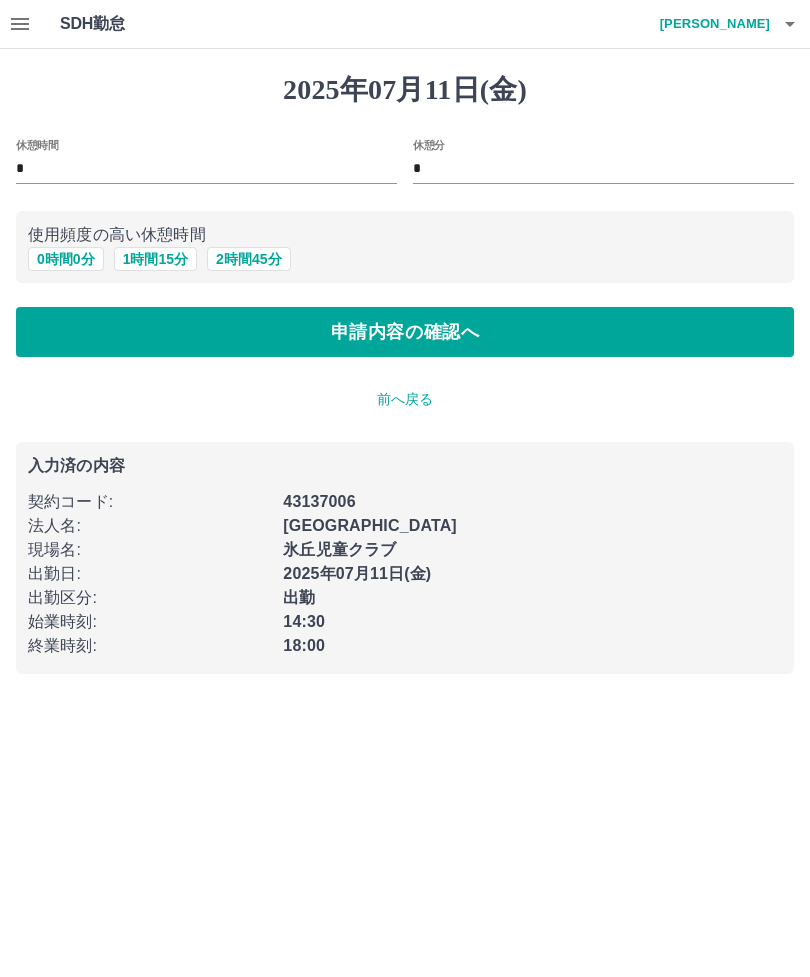 click on "0 時間 0 分" at bounding box center [66, 259] 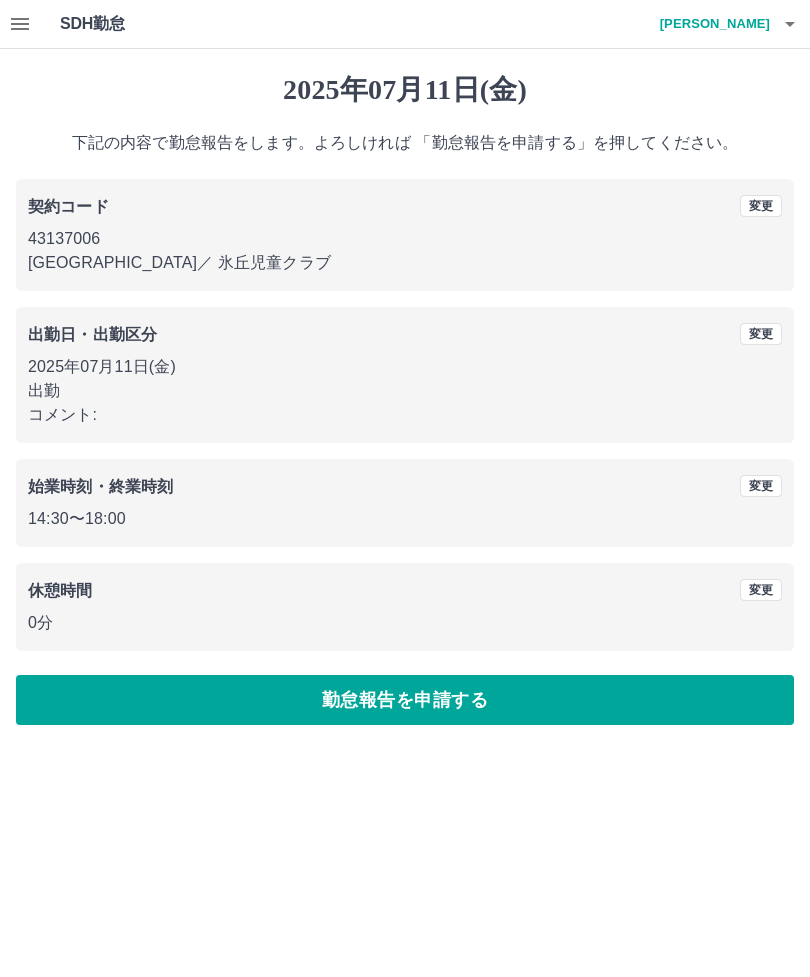 click on "勤怠報告を申請する" at bounding box center (405, 700) 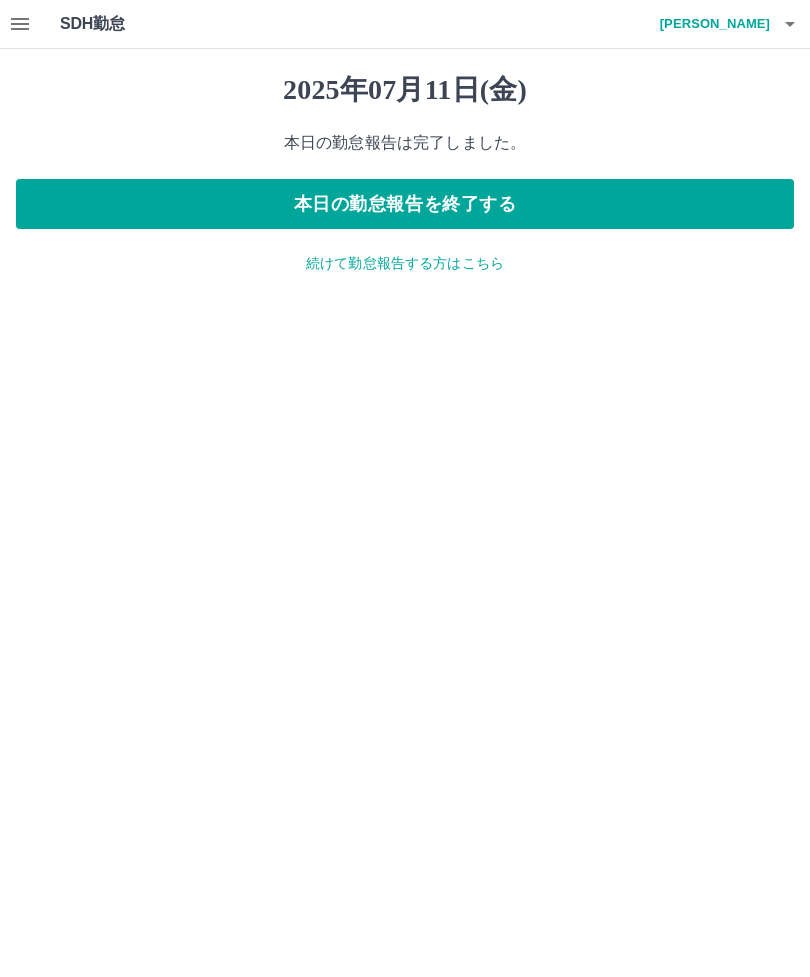 click on "本日の勤怠報告を終了する" at bounding box center [405, 204] 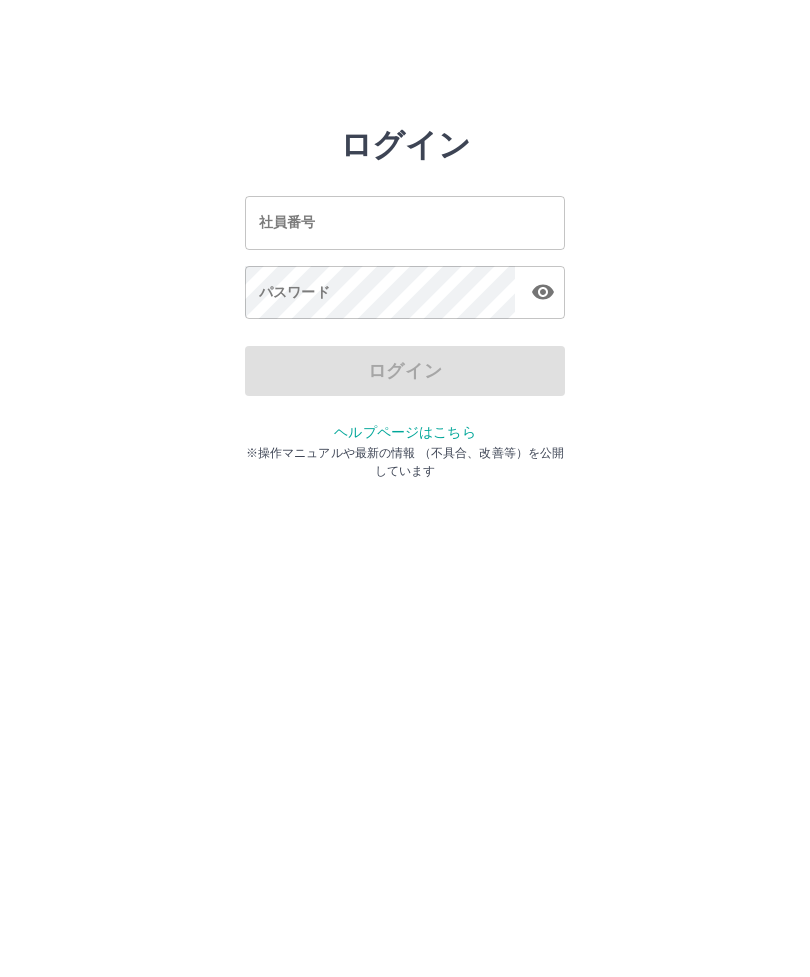 scroll, scrollTop: 0, scrollLeft: 0, axis: both 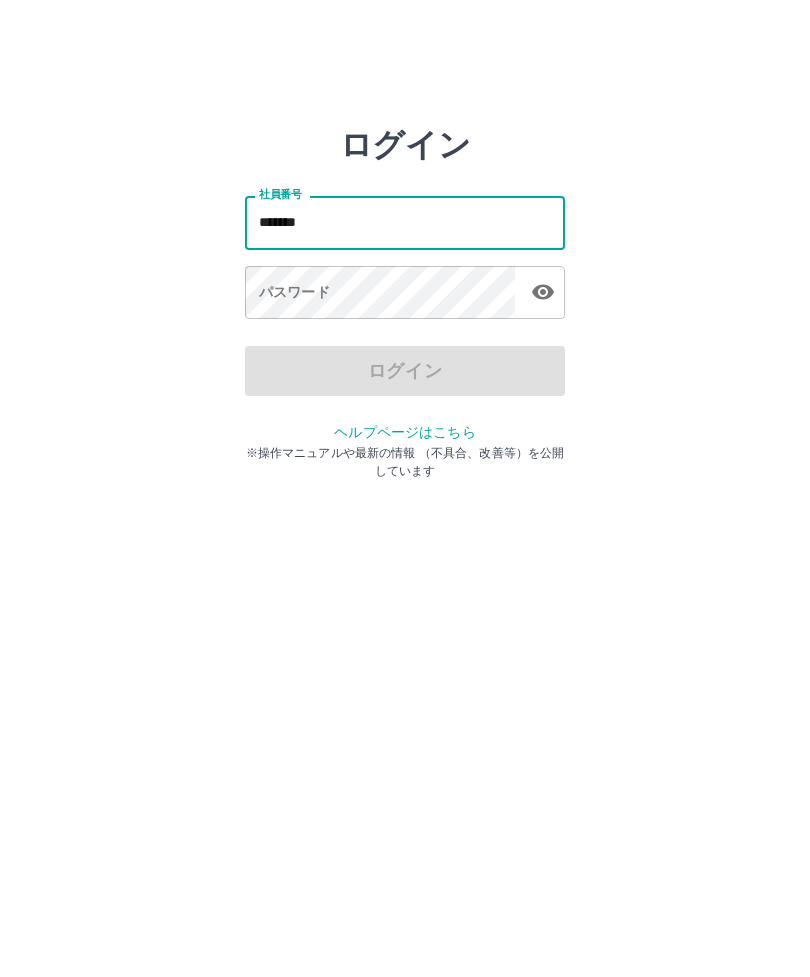 type on "*******" 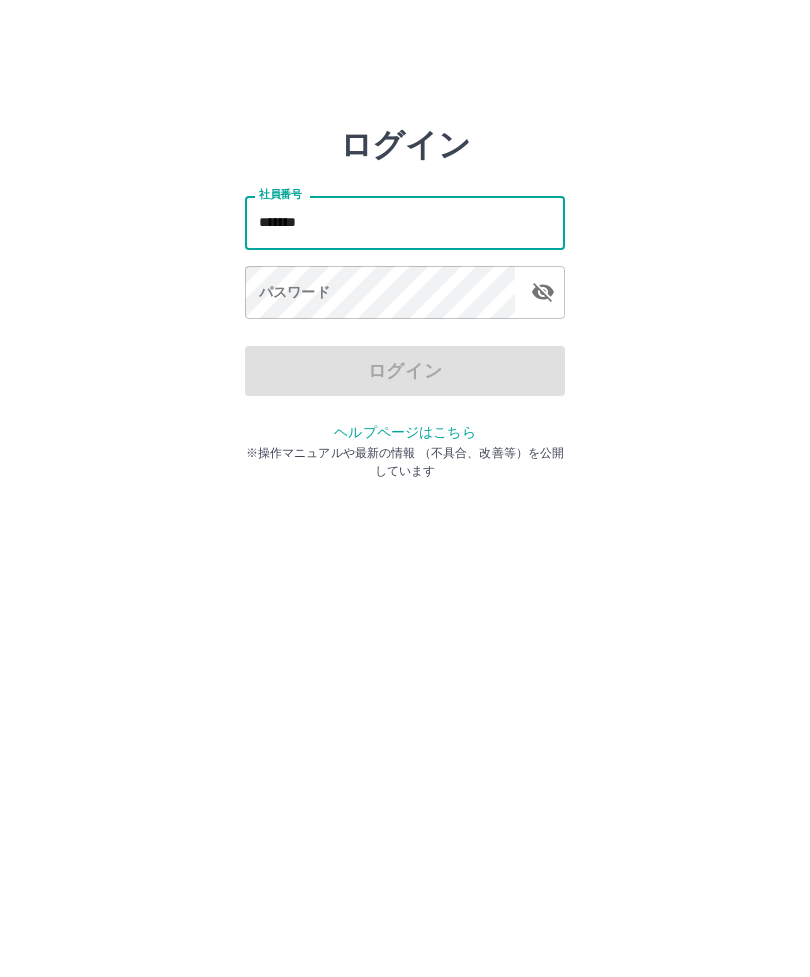 click on "パスワード パスワード" at bounding box center (405, 294) 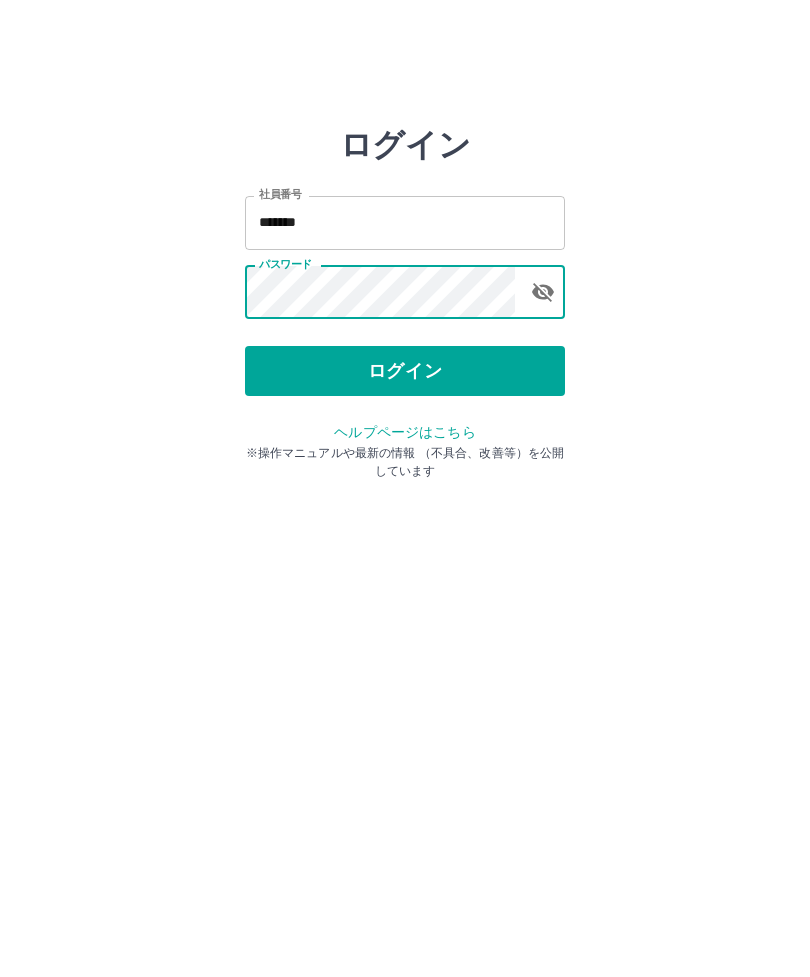 click on "ログイン" at bounding box center (405, 371) 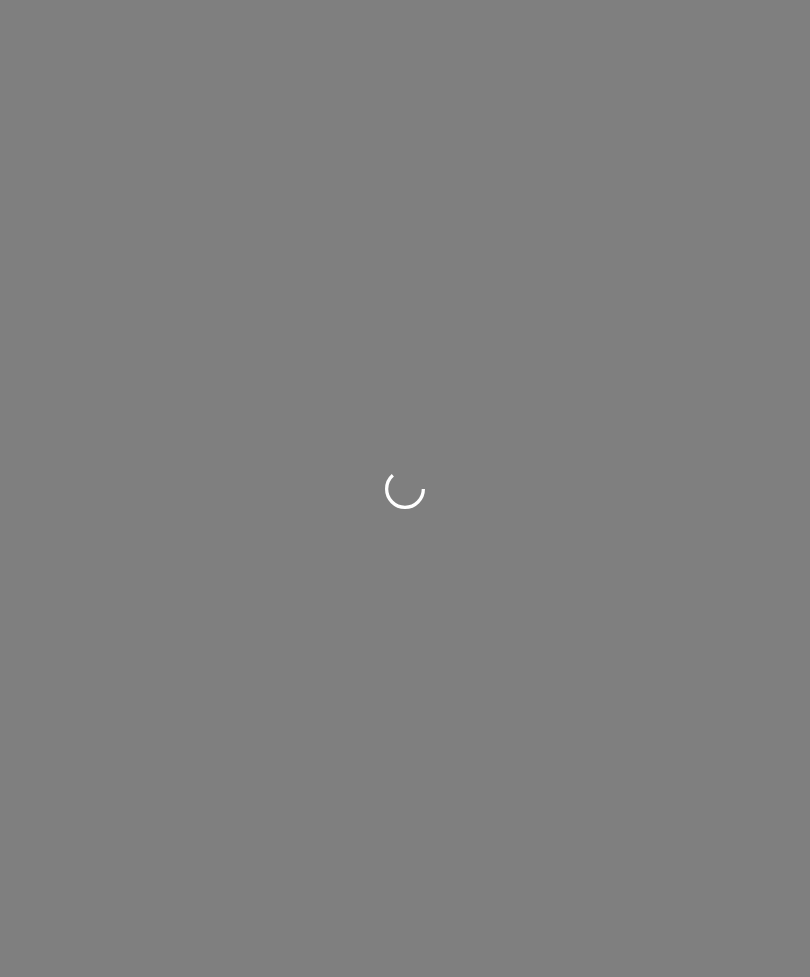 scroll, scrollTop: 0, scrollLeft: 0, axis: both 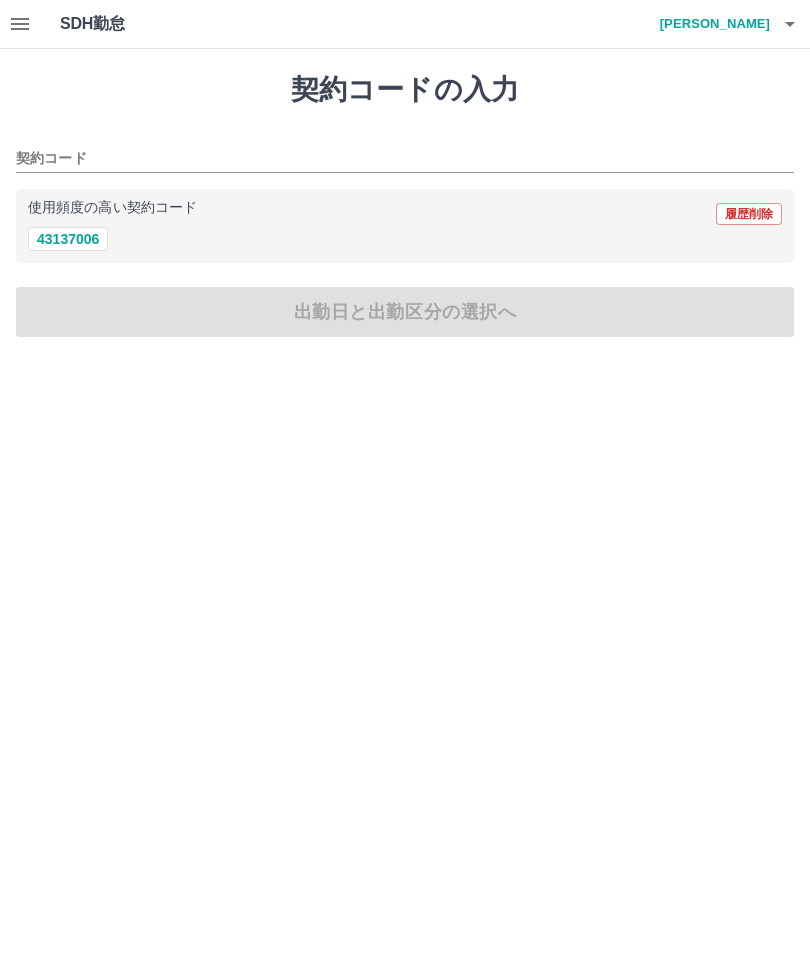 click on "43137006" at bounding box center (68, 239) 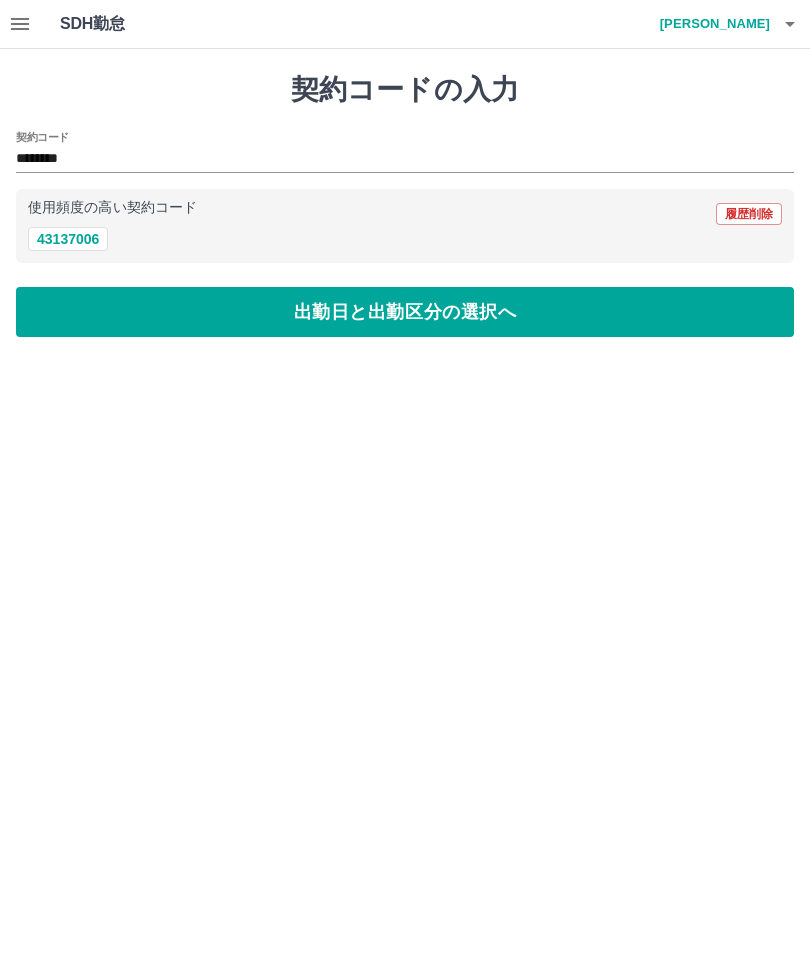 click on "出勤日と出勤区分の選択へ" at bounding box center [405, 312] 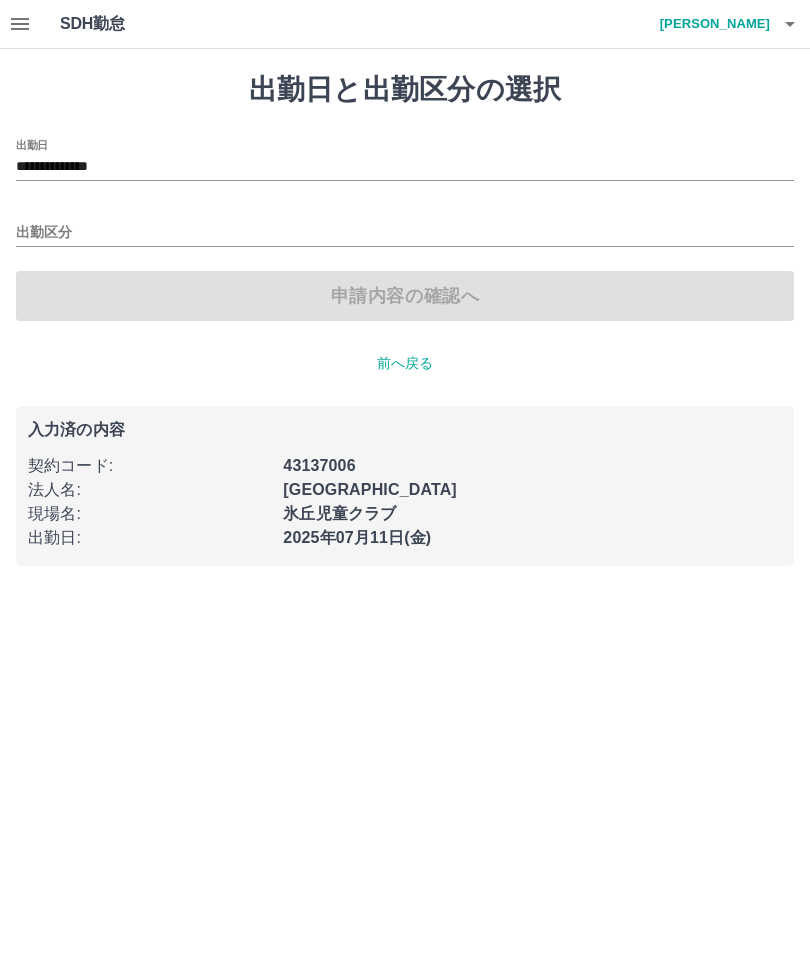 click on "**********" at bounding box center [405, 319] 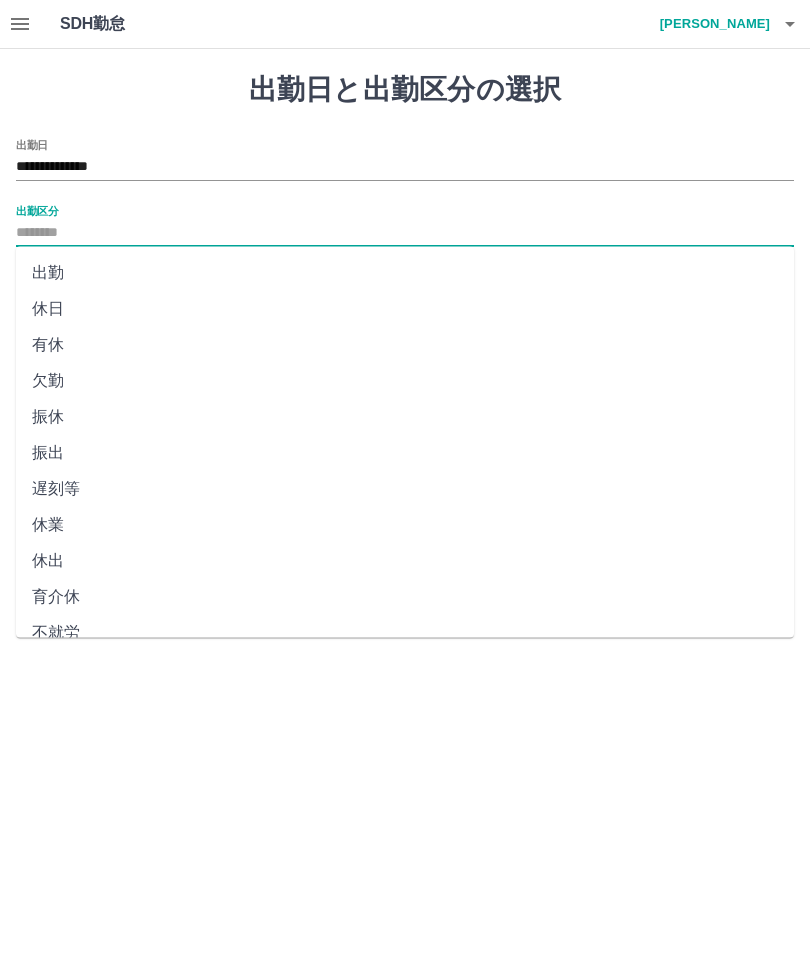 click on "出勤" at bounding box center (405, 273) 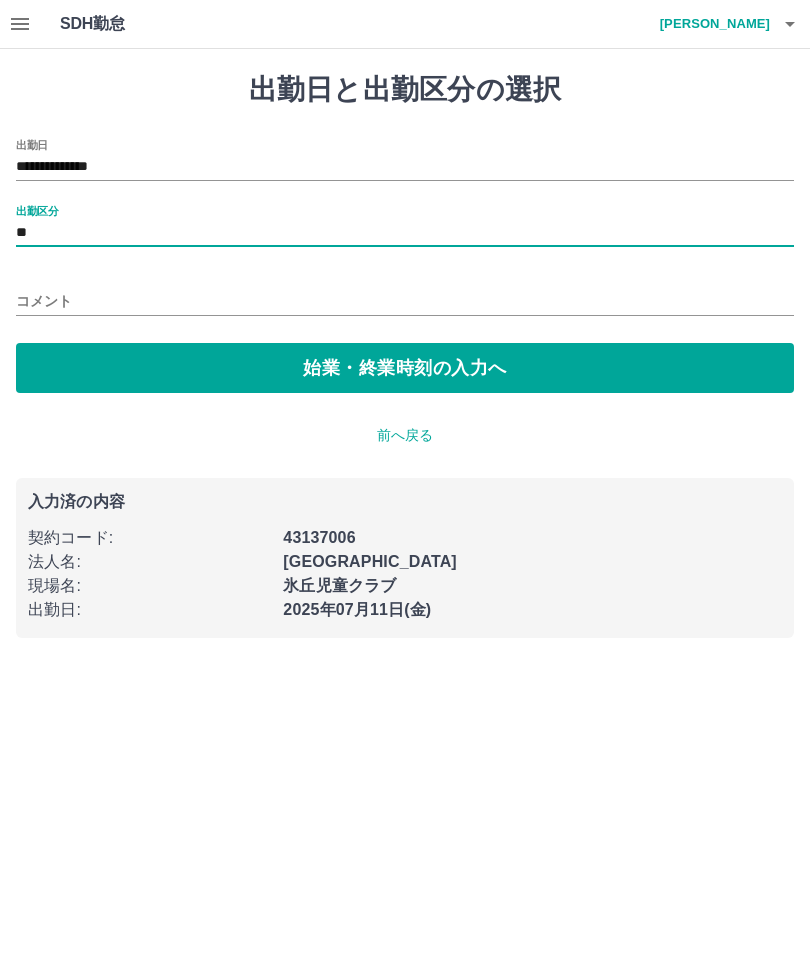click on "始業・終業時刻の入力へ" at bounding box center (405, 368) 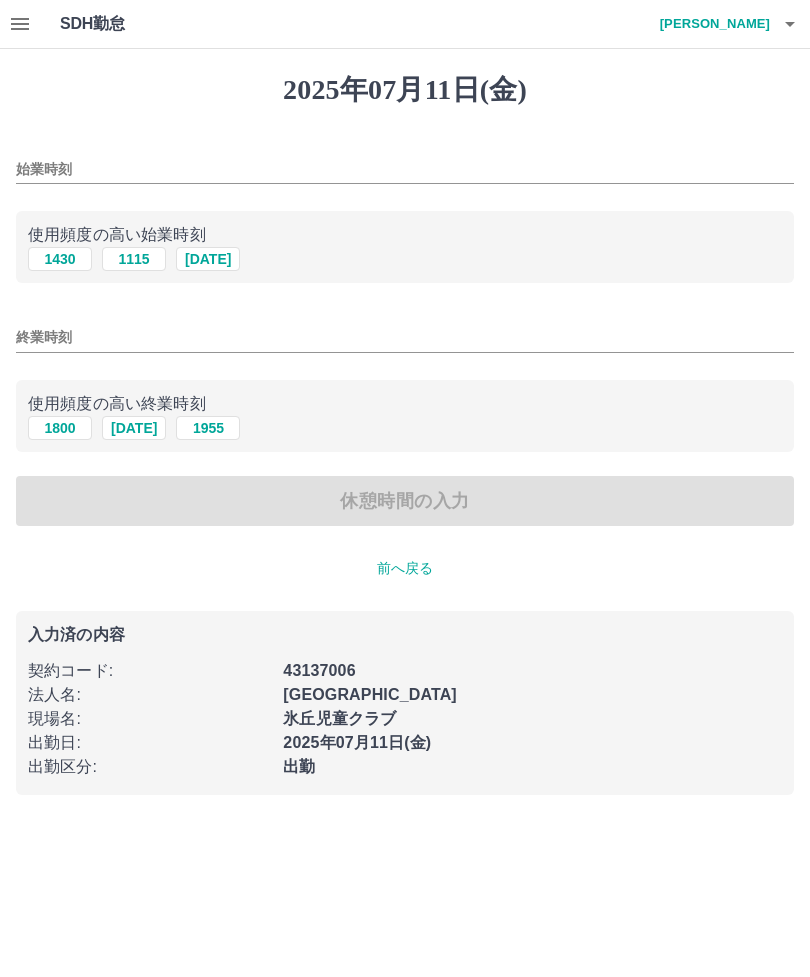 click on "始業時刻" at bounding box center [405, 169] 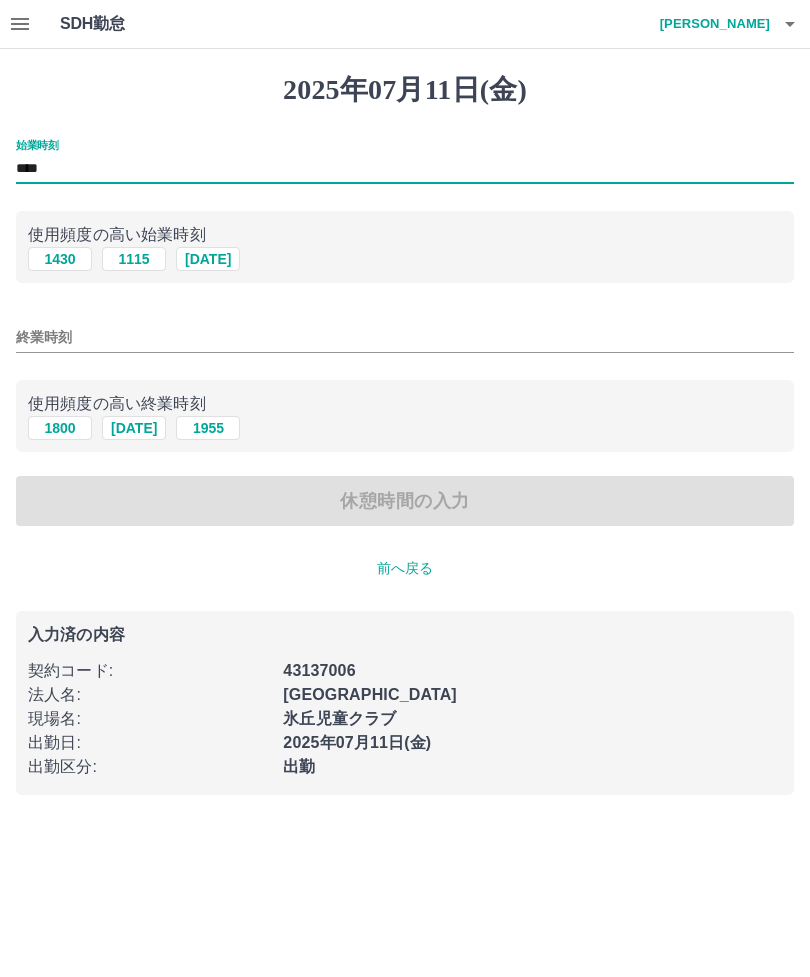 type on "****" 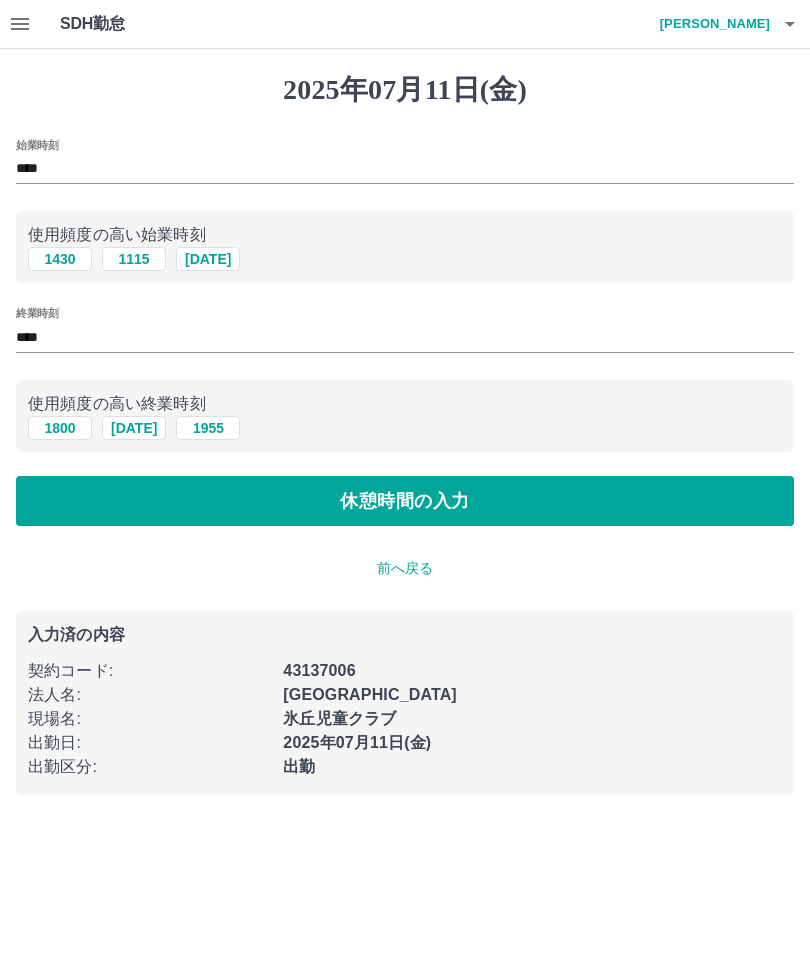 click on "休憩時間の入力" at bounding box center [405, 501] 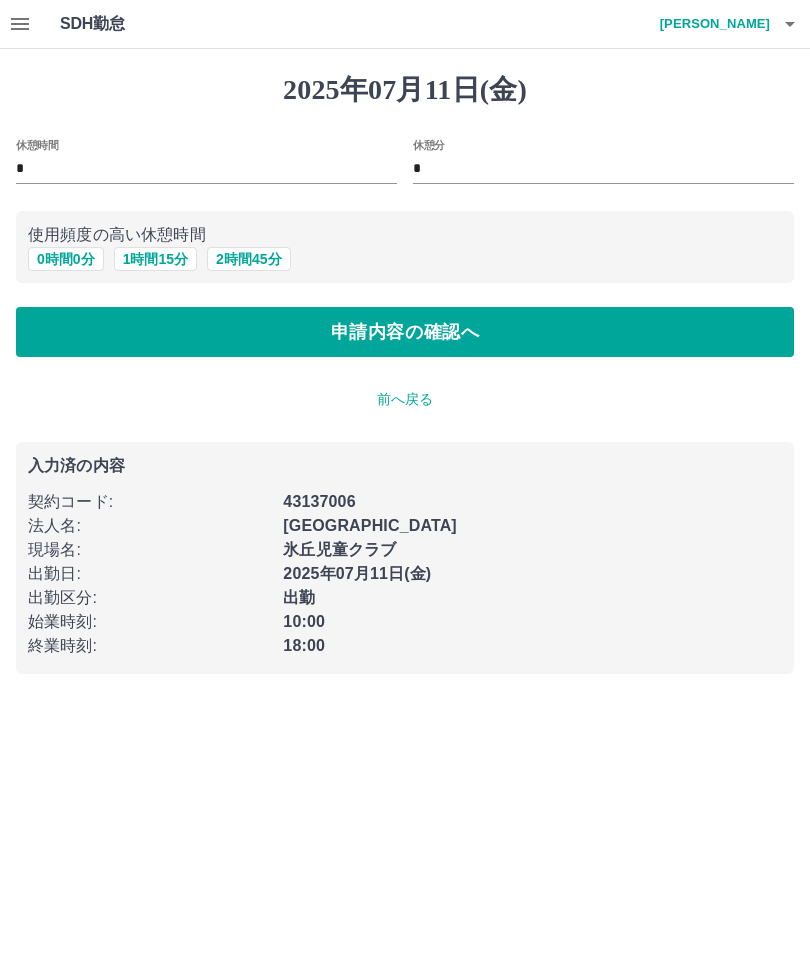 click on "2 時間 45 分" at bounding box center (248, 259) 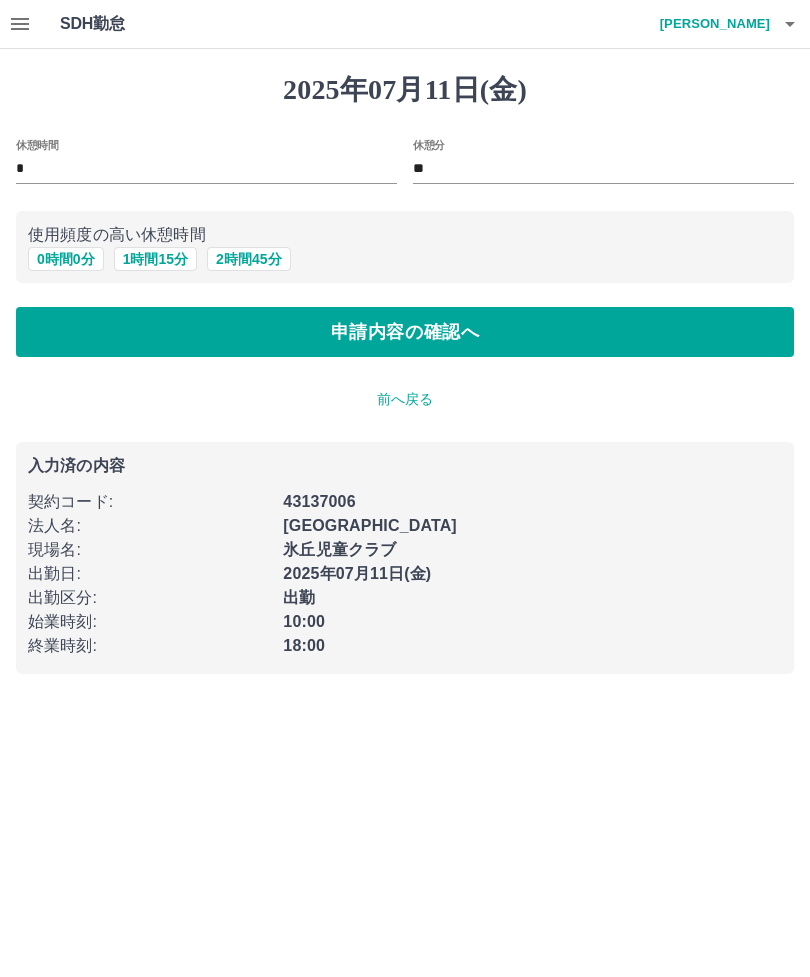 click on "申請内容の確認へ" at bounding box center [405, 332] 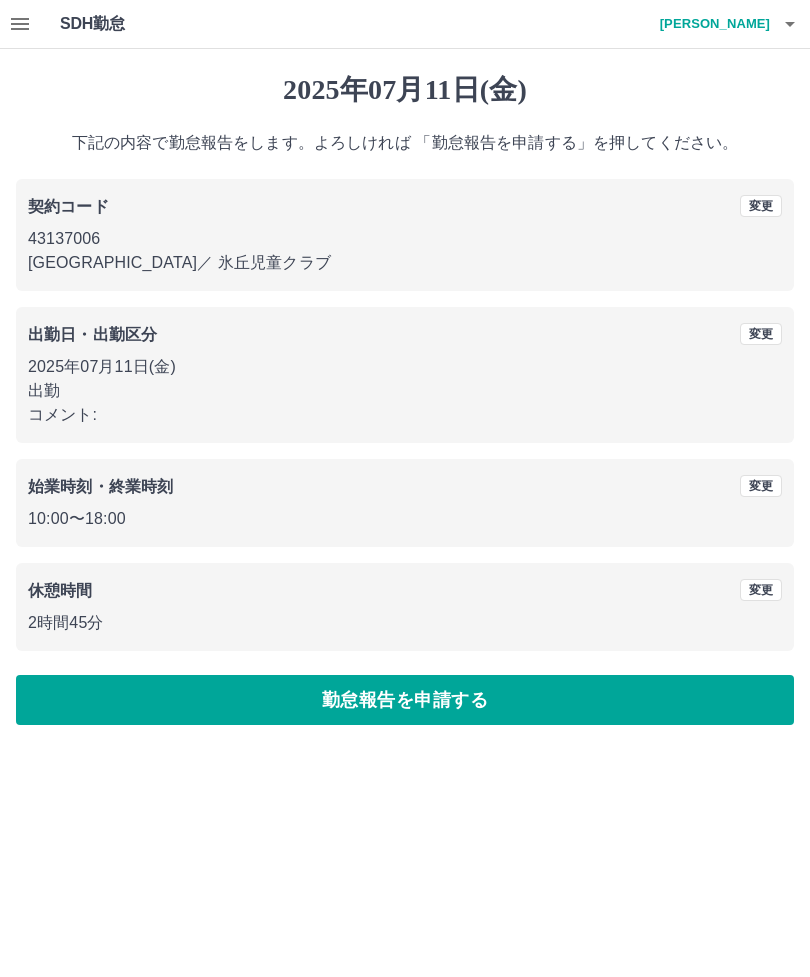 click on "変更" at bounding box center (761, 334) 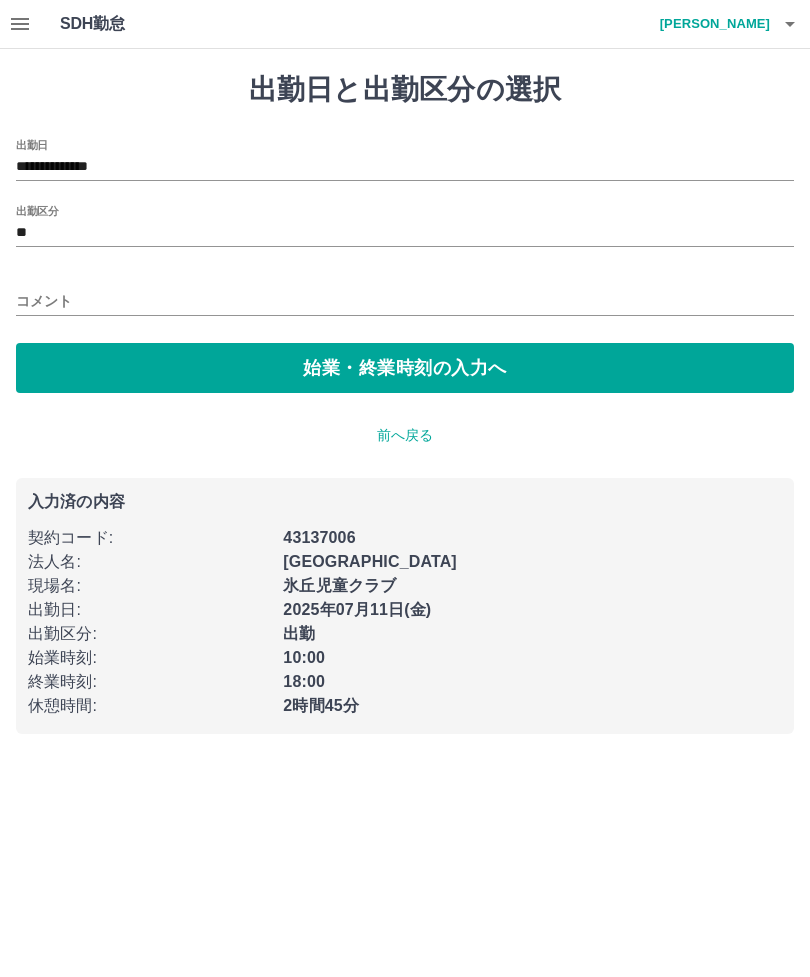 click on "コメント" at bounding box center [405, 301] 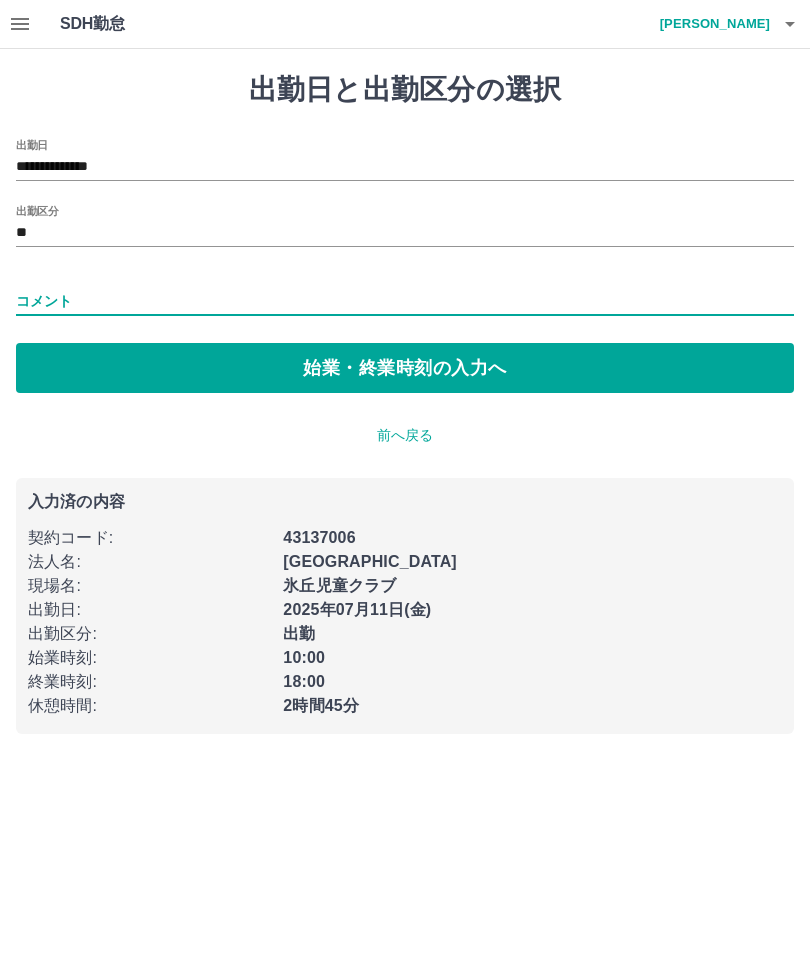 type on "*" 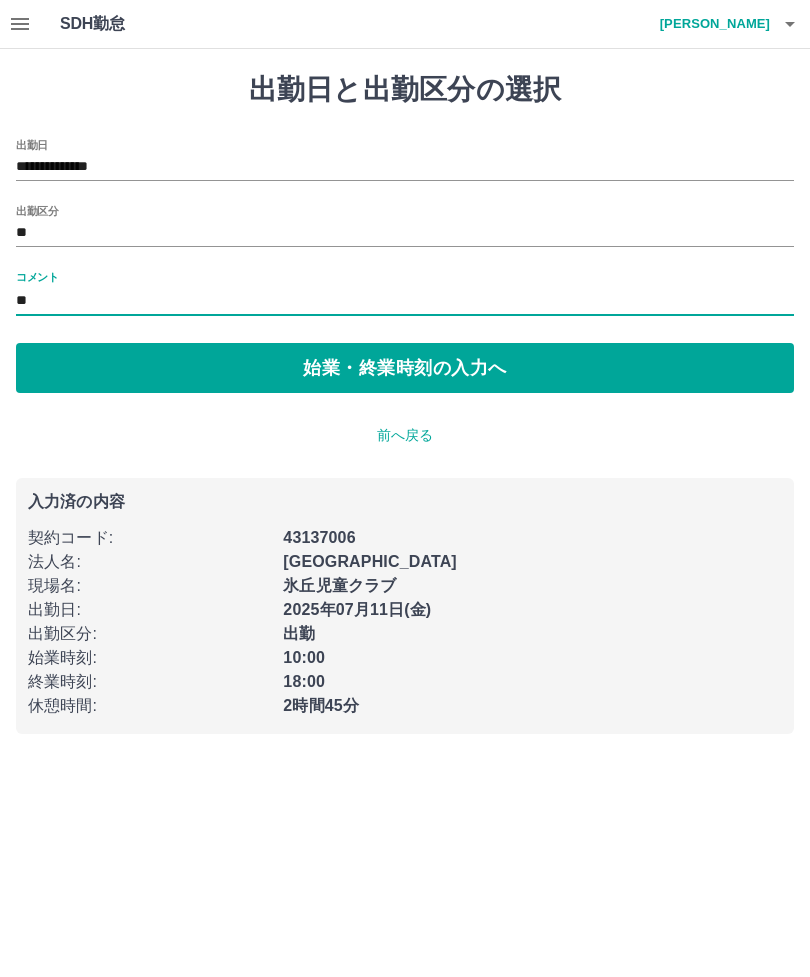 type on "**" 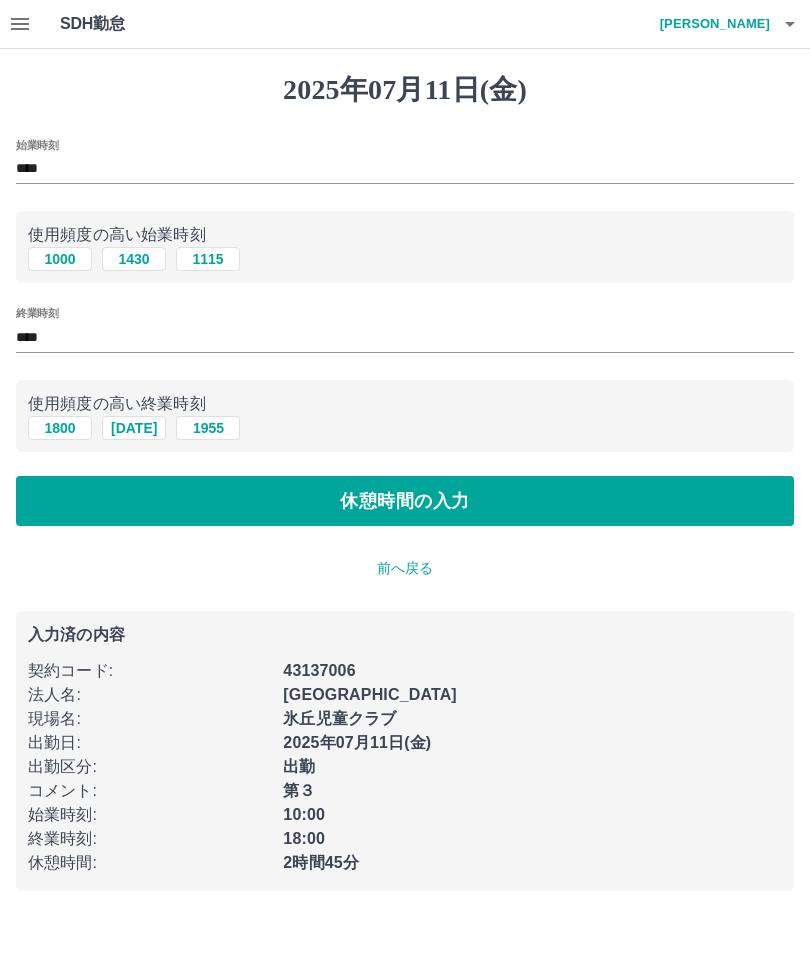 click on "休憩時間の入力" at bounding box center [405, 501] 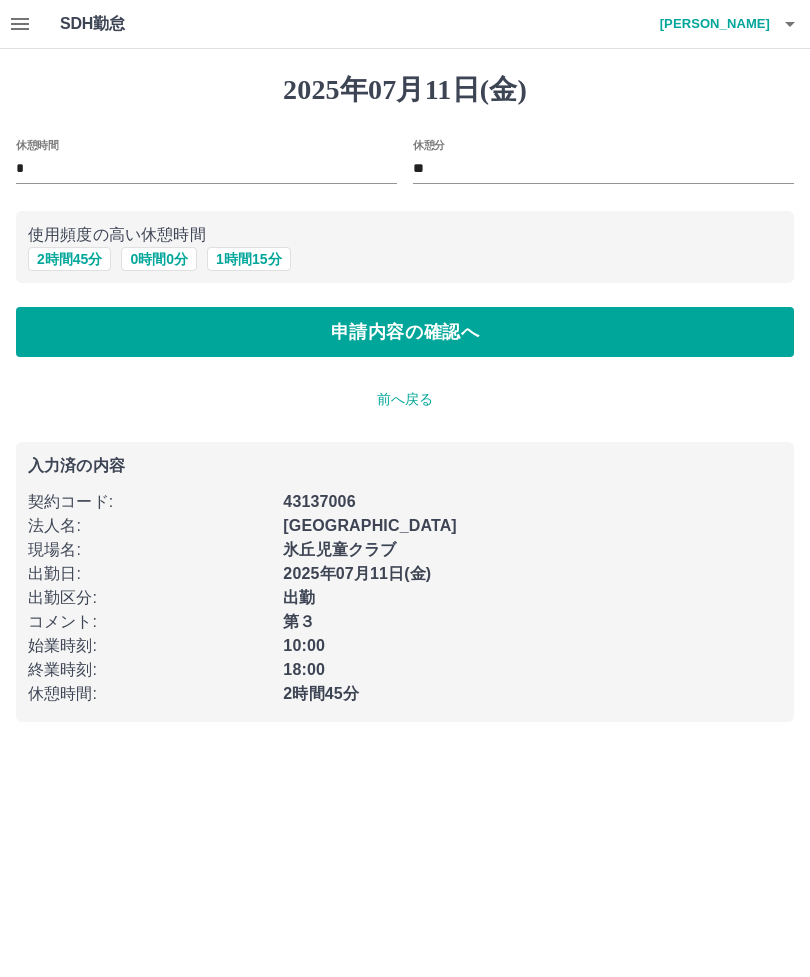 click on "2 時間 45 分" at bounding box center (69, 259) 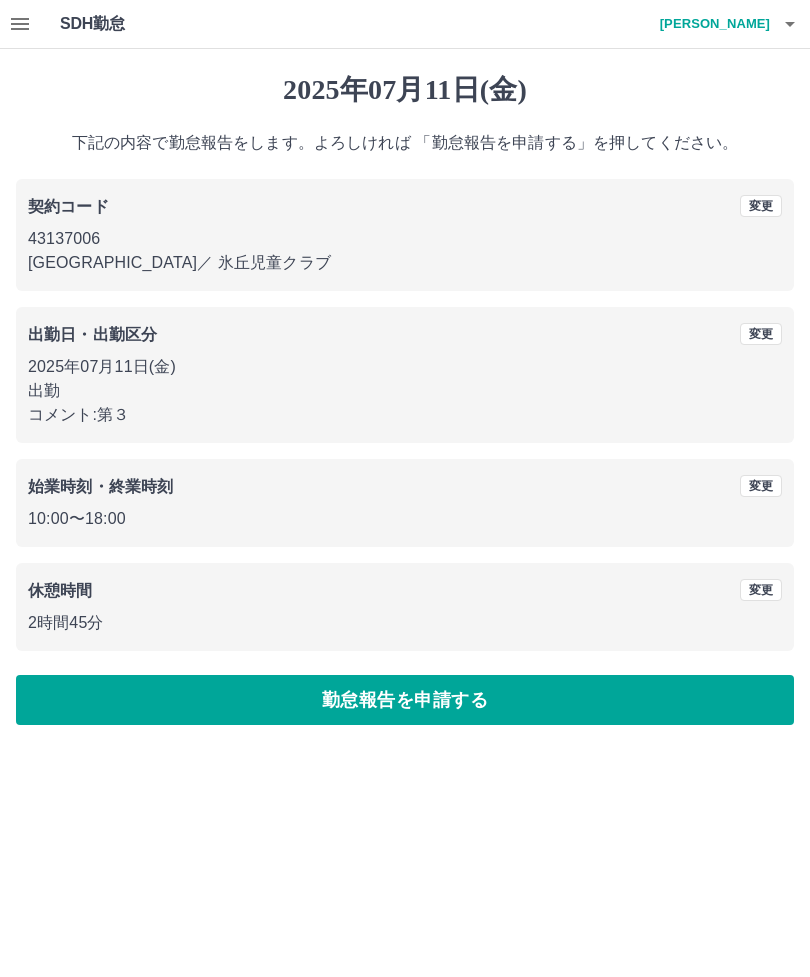 click on "コメント:  第３" at bounding box center [405, 415] 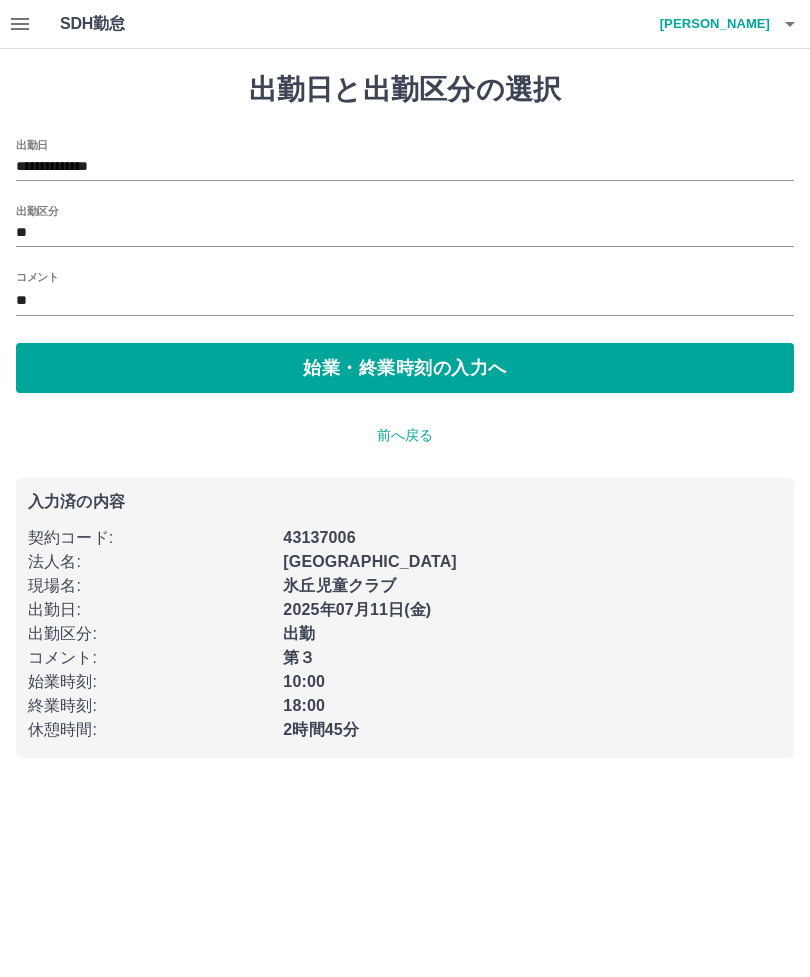 click on "**" at bounding box center (405, 233) 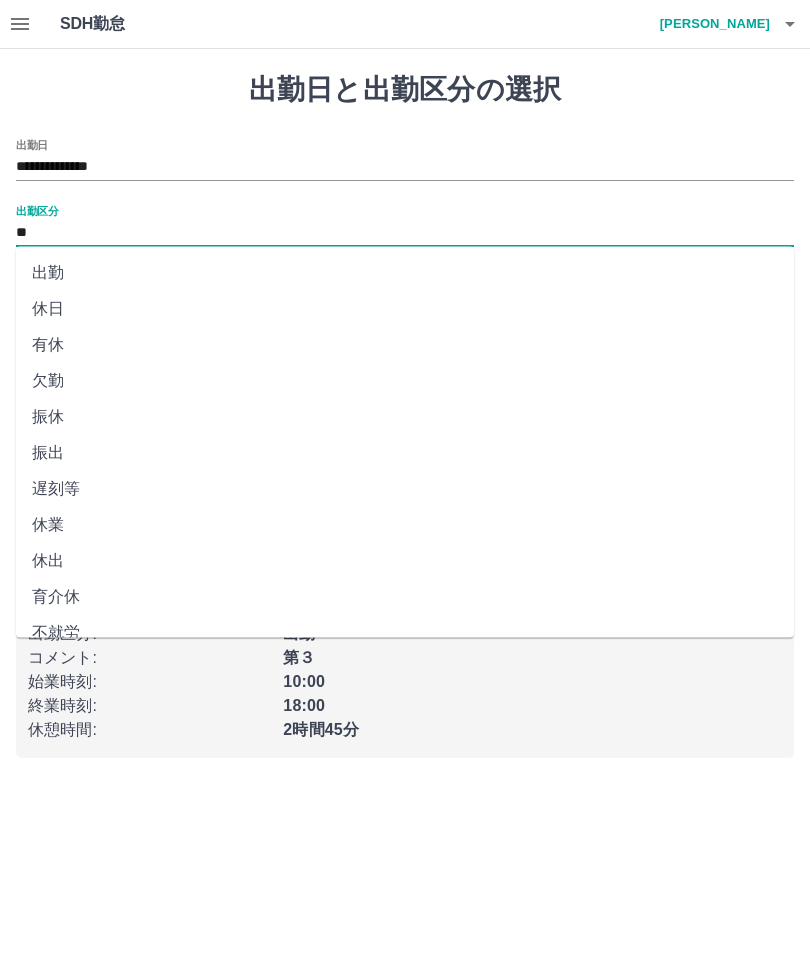 scroll, scrollTop: 0, scrollLeft: 0, axis: both 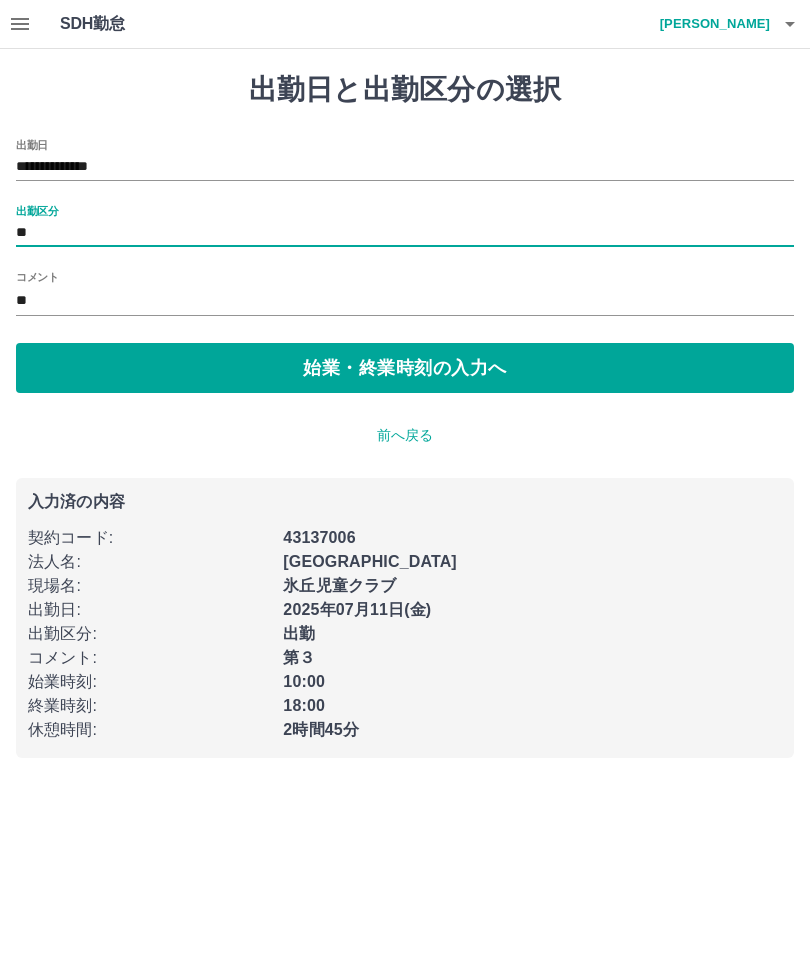 click on "**" at bounding box center [405, 301] 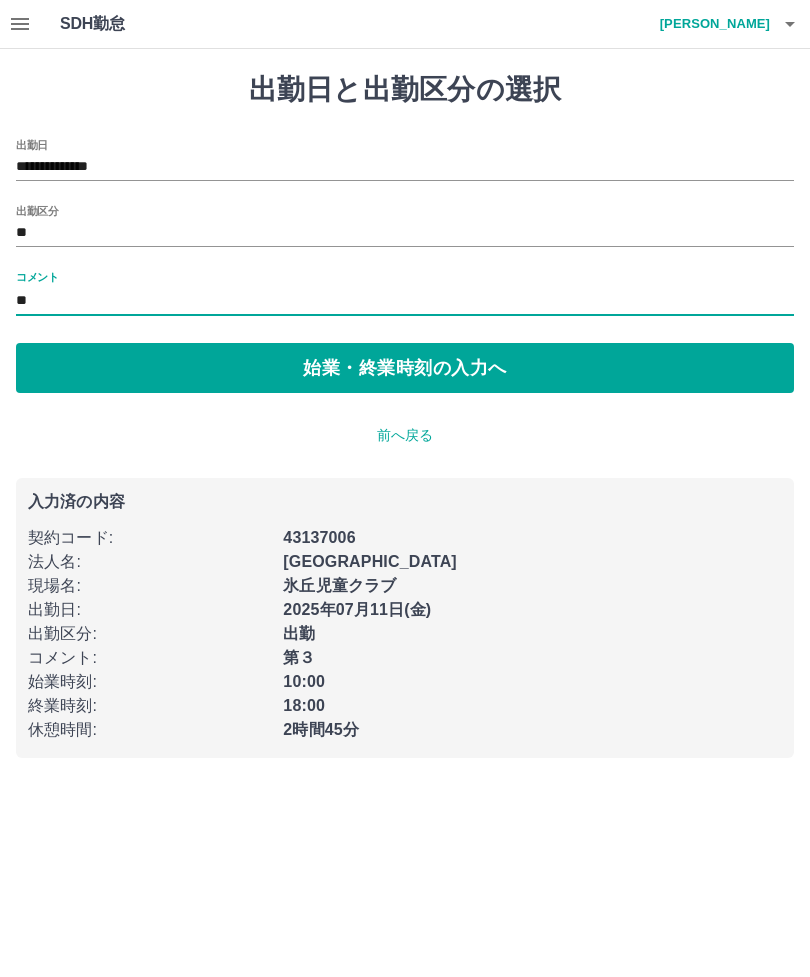 type on "*" 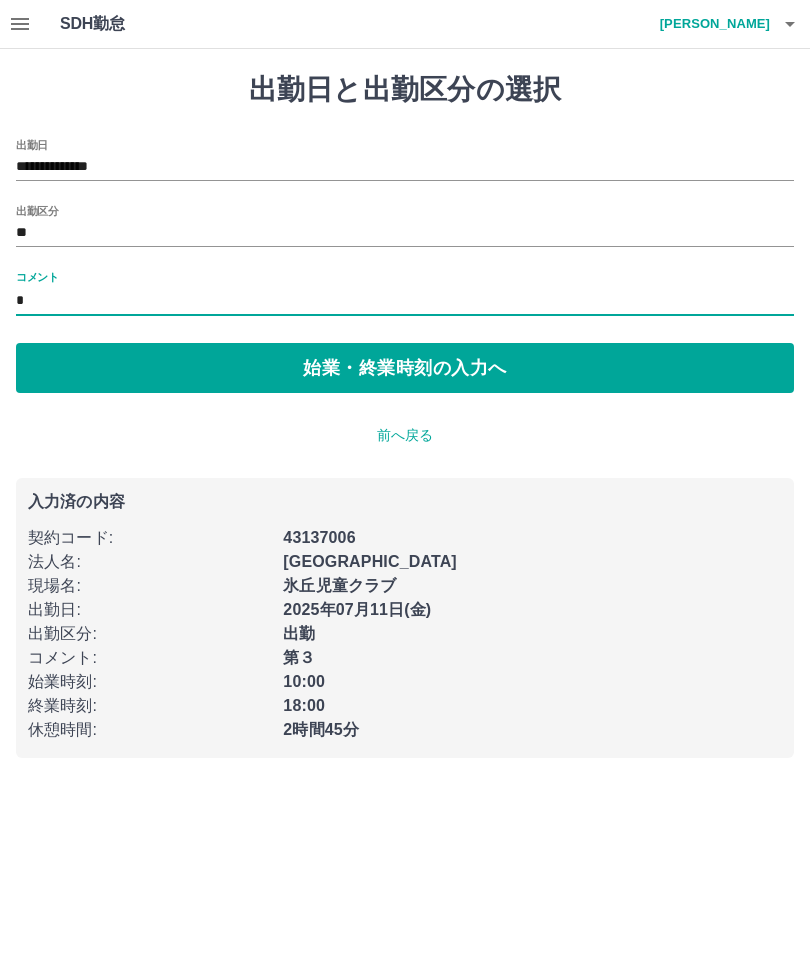 type on "**" 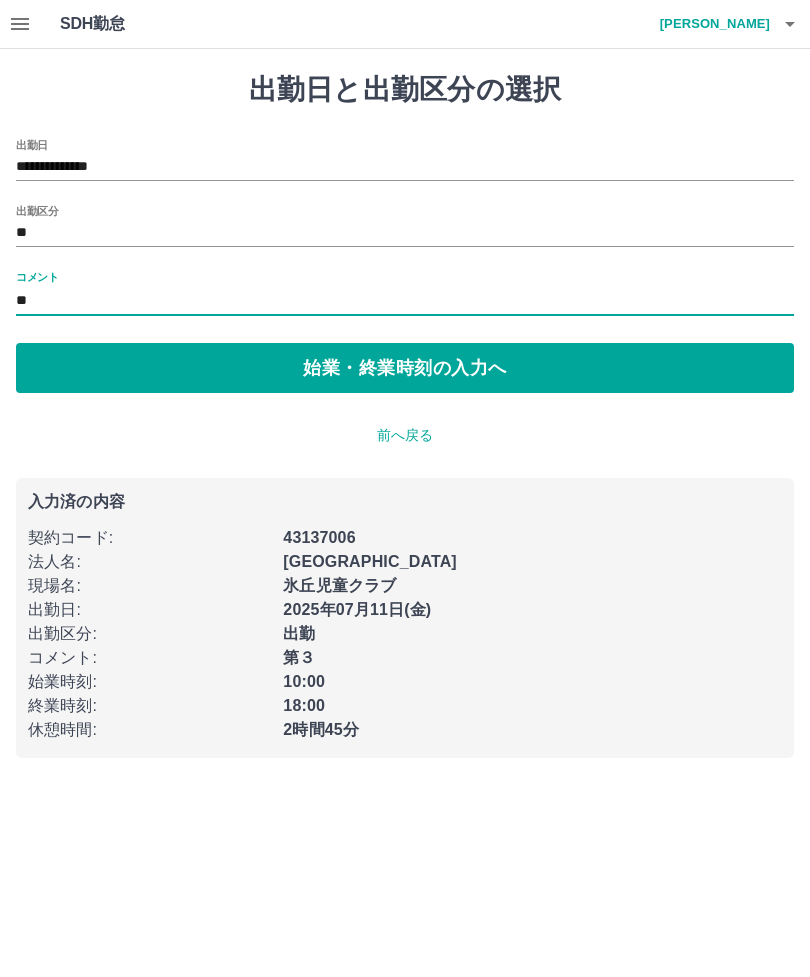 click on "始業・終業時刻の入力へ" at bounding box center [405, 368] 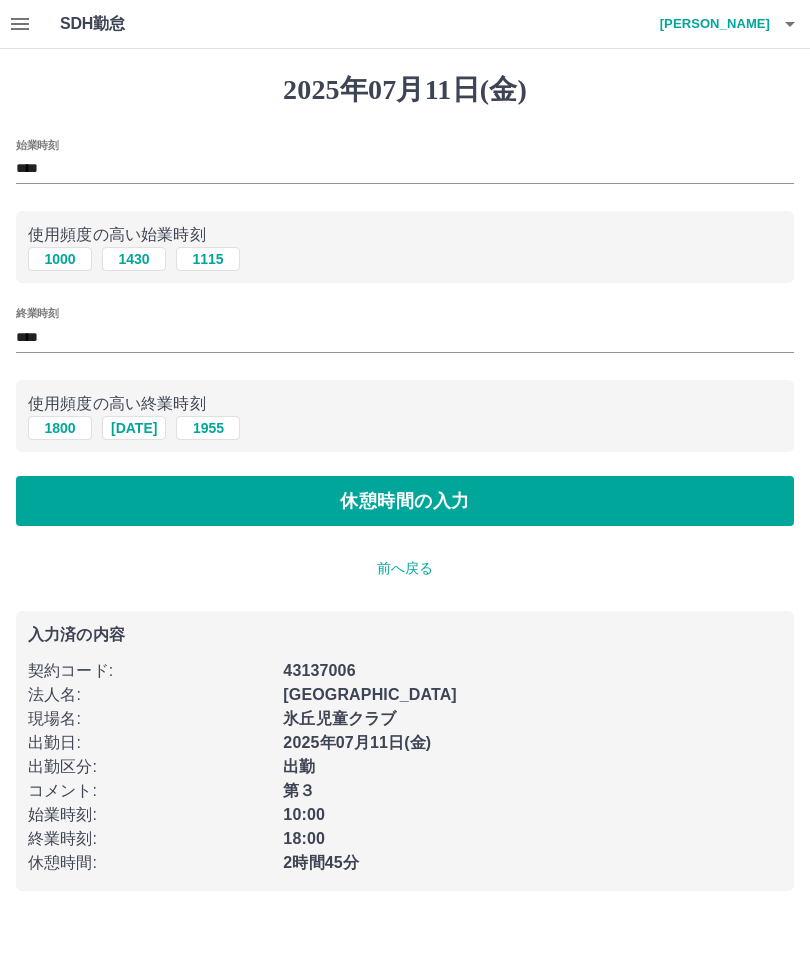 click on "休憩時間の入力" at bounding box center [405, 501] 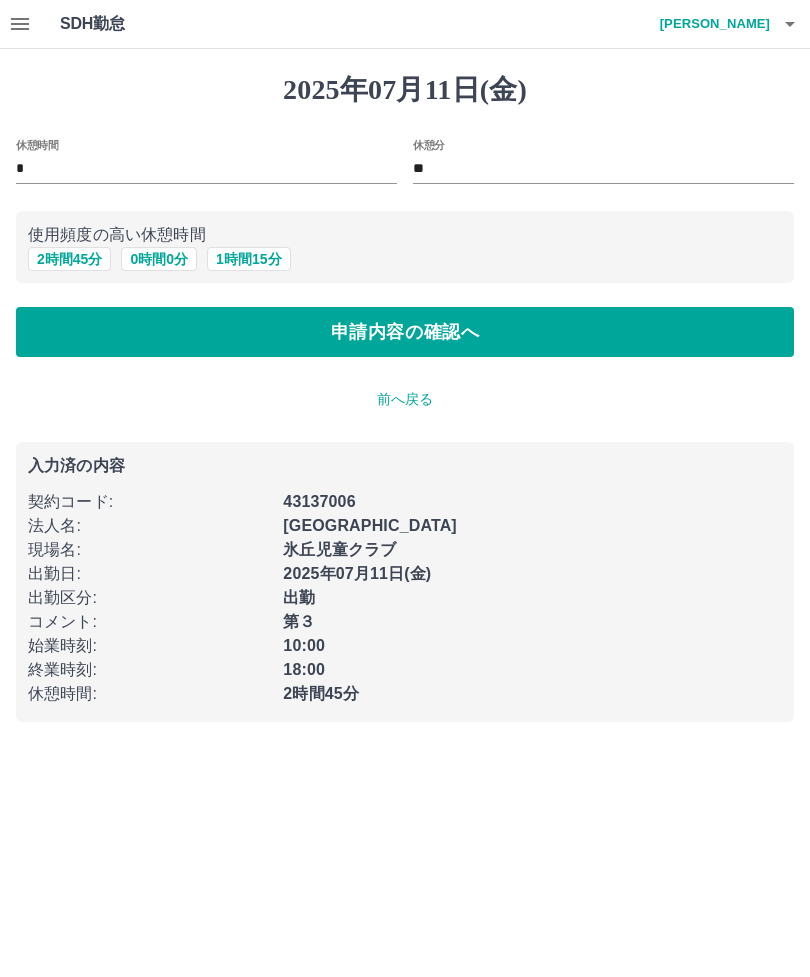 click on "2 時間 45 分" at bounding box center [69, 259] 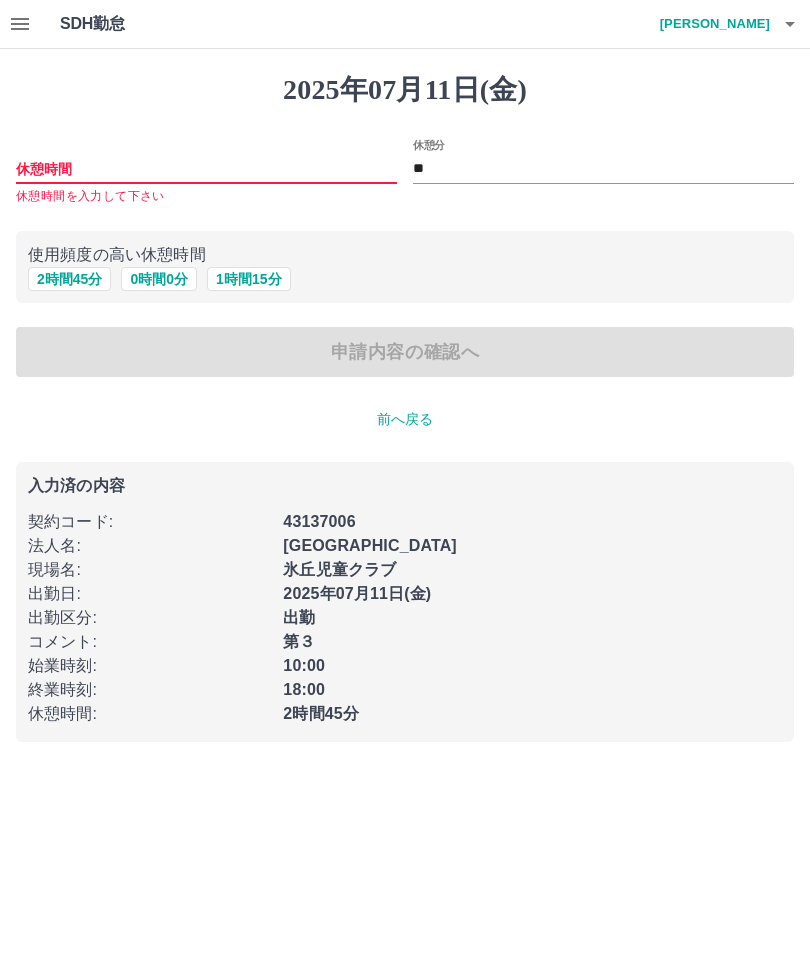 click on "2 時間 45 分" at bounding box center (69, 279) 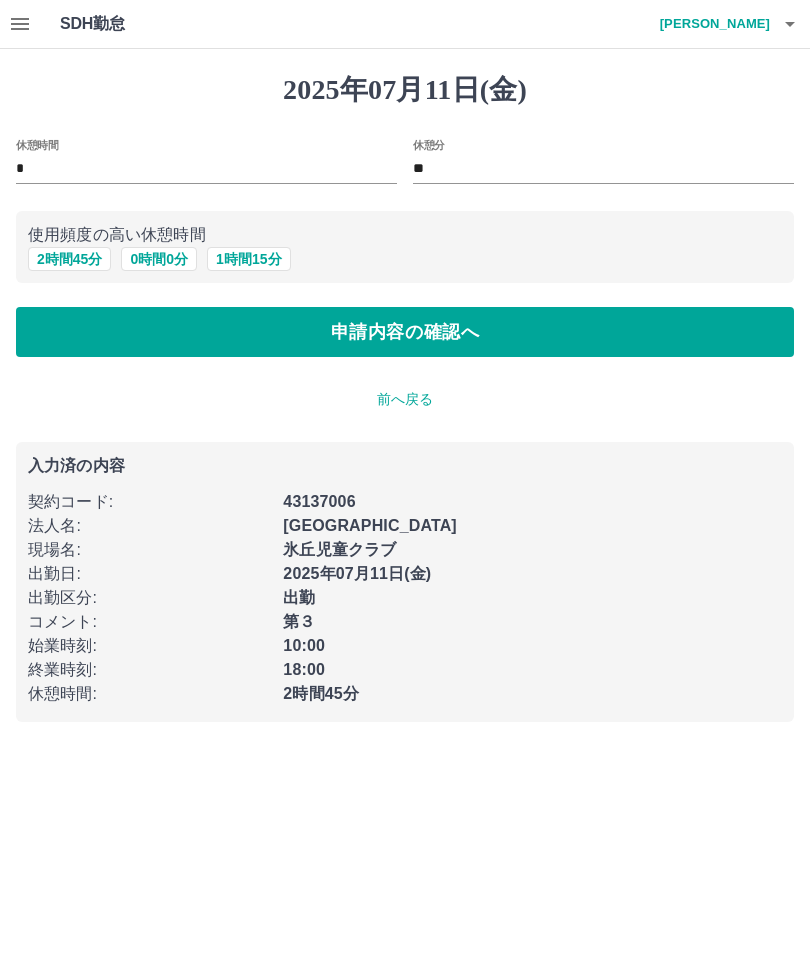 click on "2 時間 45 分" at bounding box center (69, 259) 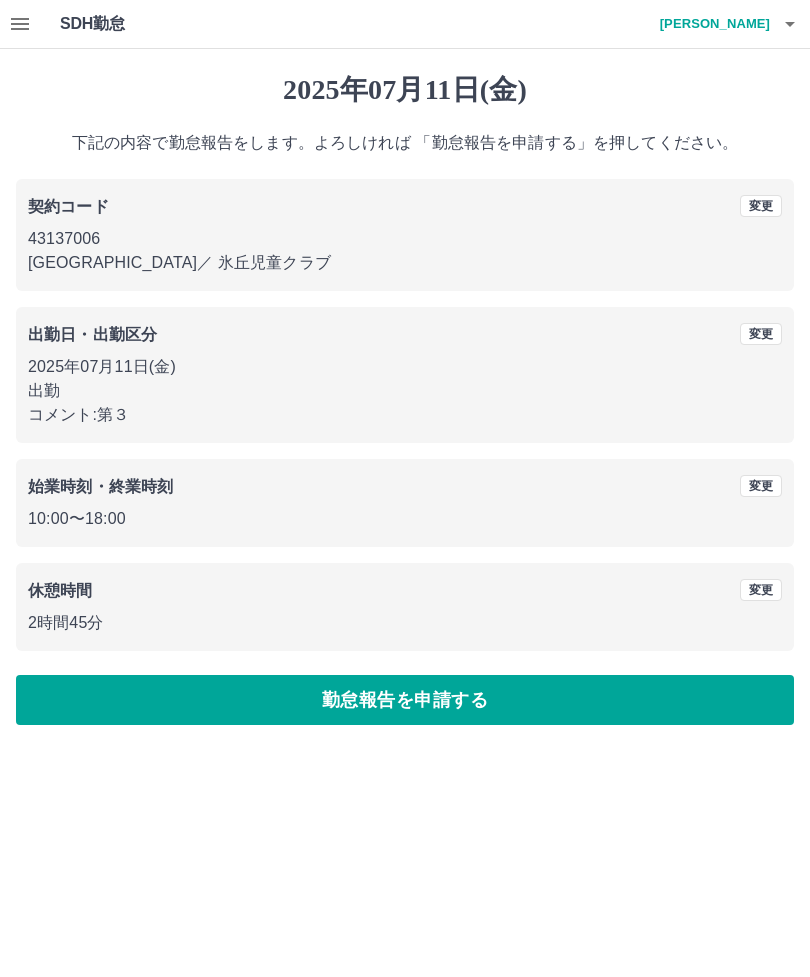 click on "勤怠報告を申請する" at bounding box center (405, 700) 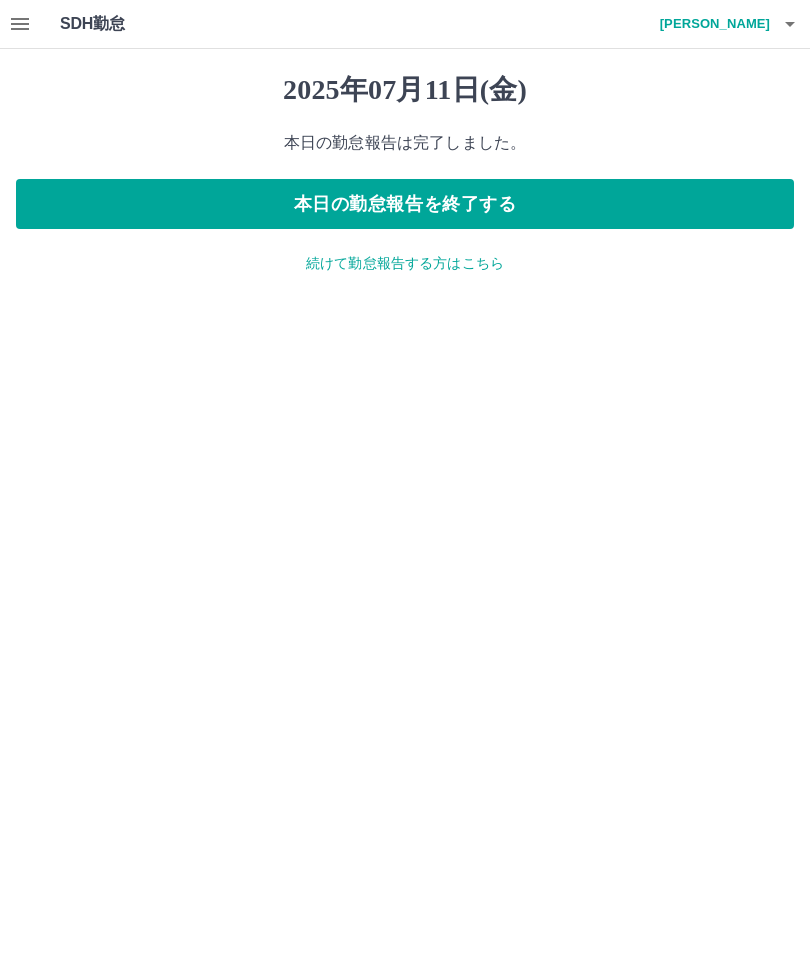 click on "本日の勤怠報告を終了する" at bounding box center [405, 204] 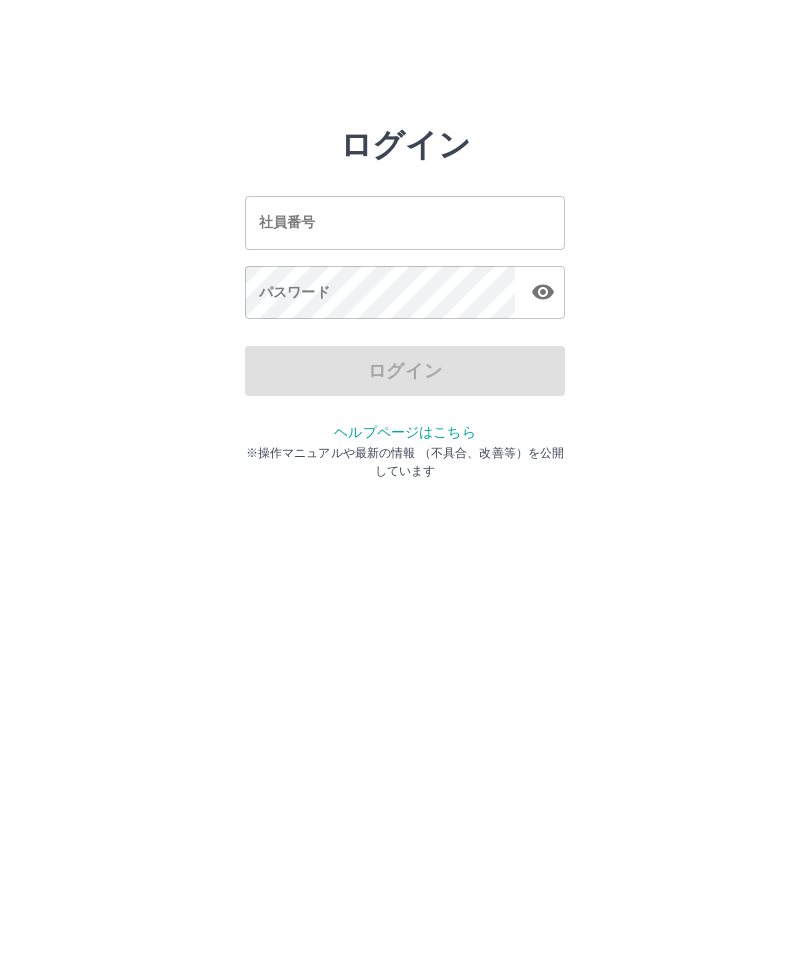 scroll, scrollTop: 0, scrollLeft: 0, axis: both 